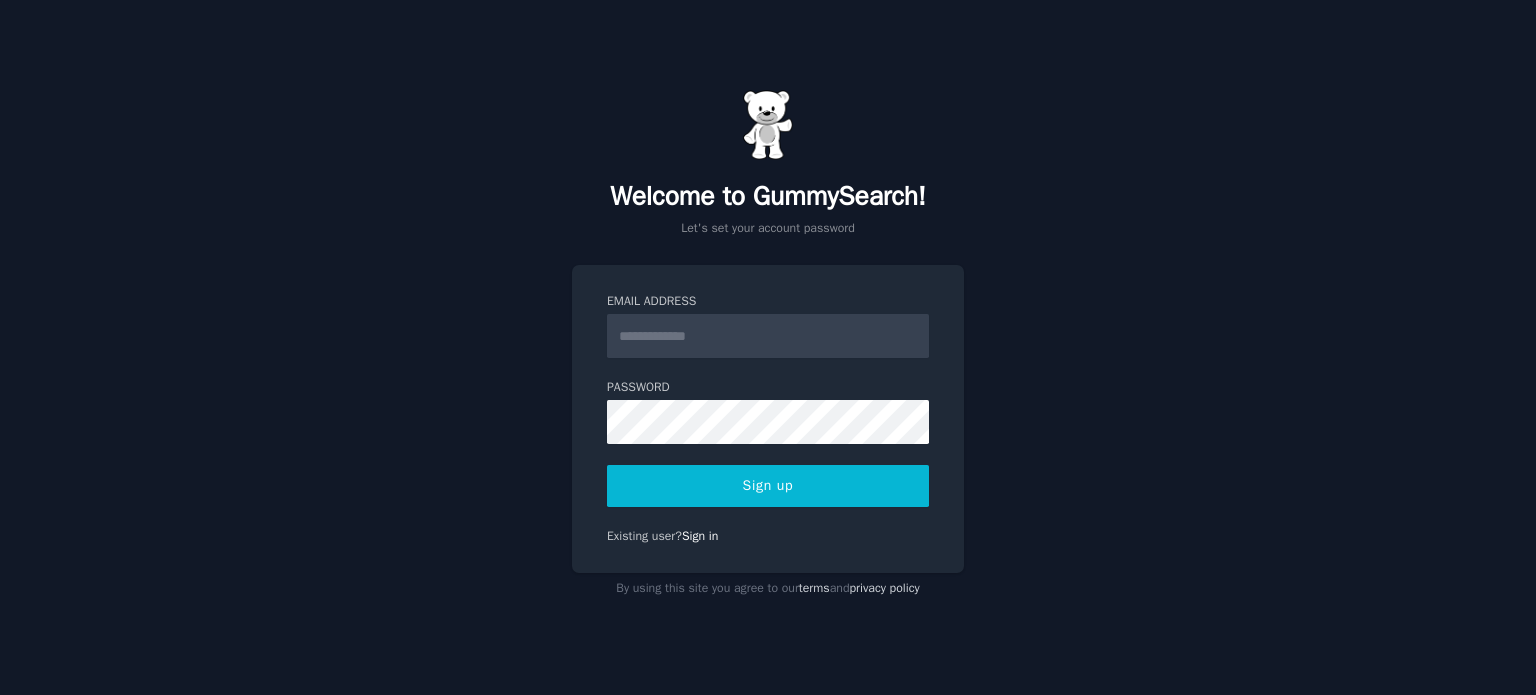 scroll, scrollTop: 0, scrollLeft: 0, axis: both 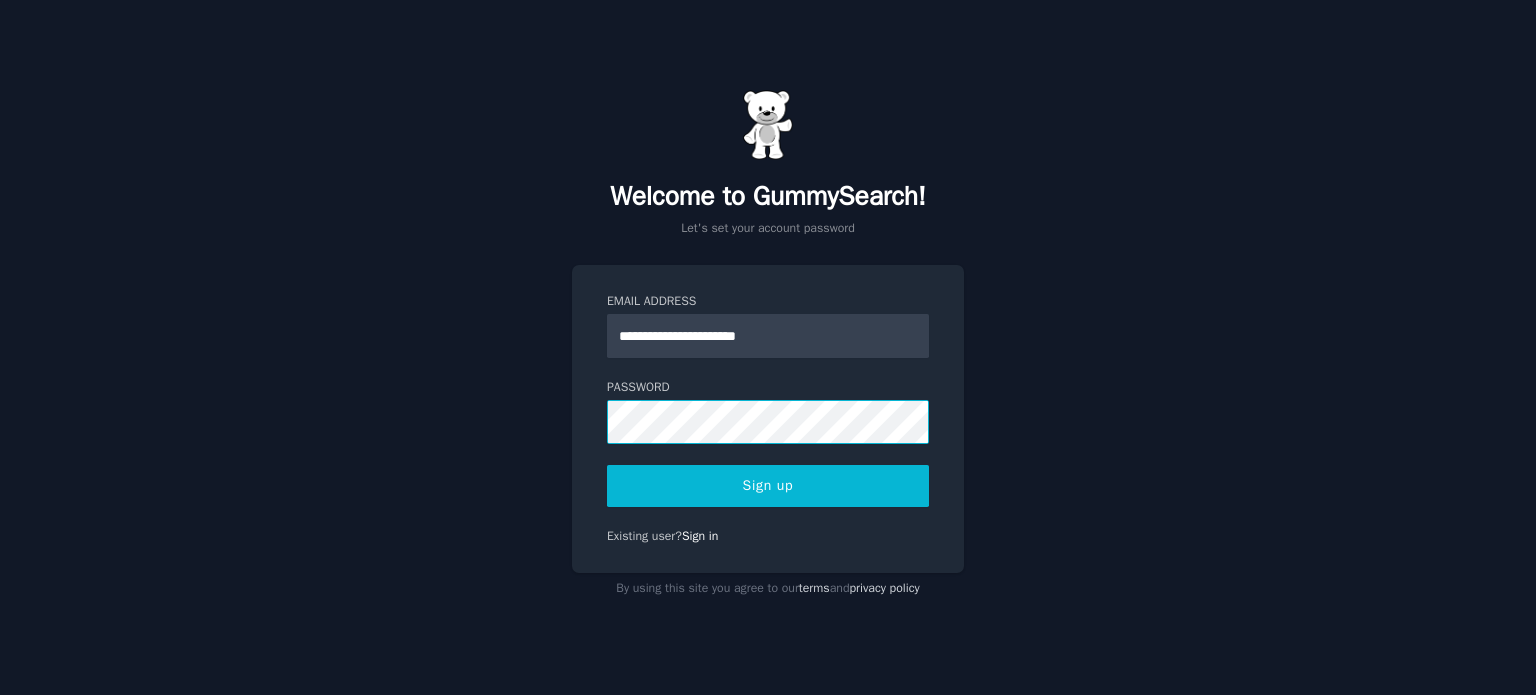 click on "**********" at bounding box center [768, 347] 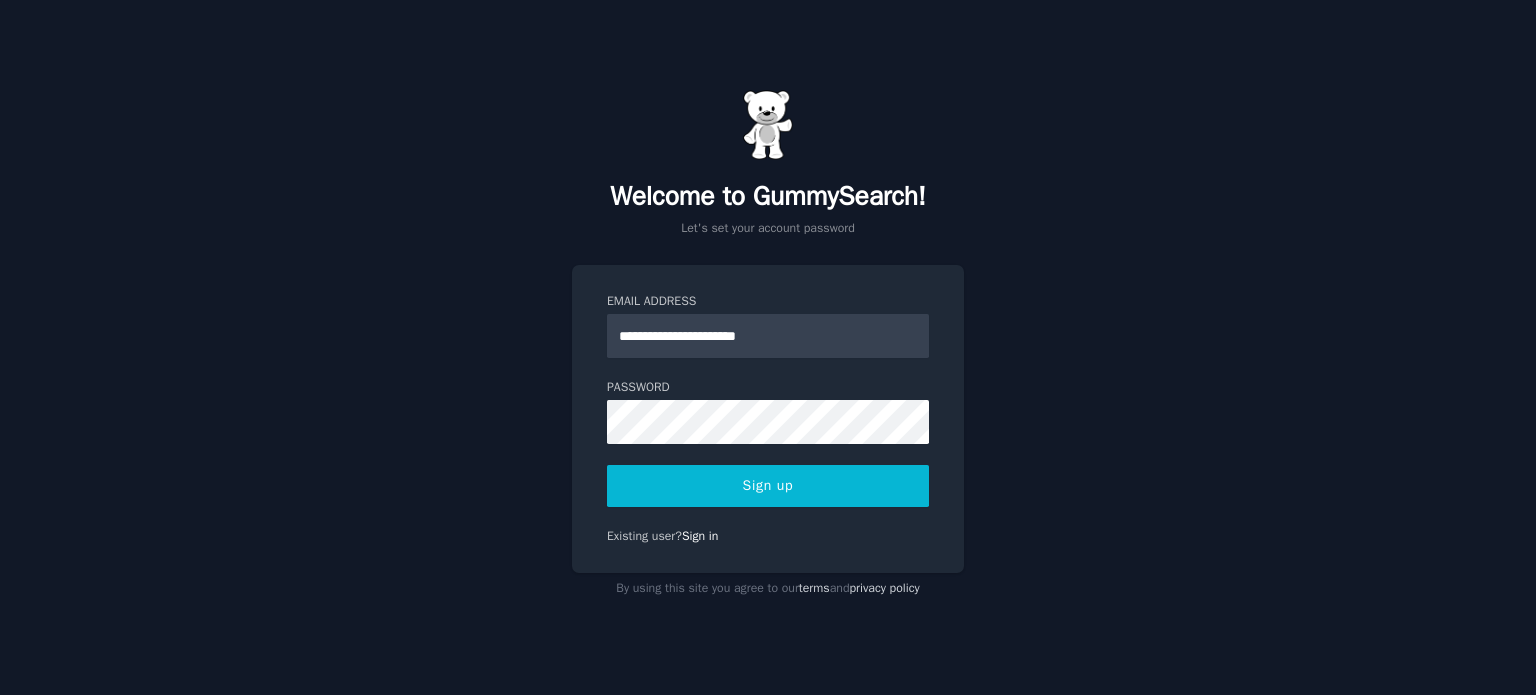 click on "Sign up" at bounding box center [768, 486] 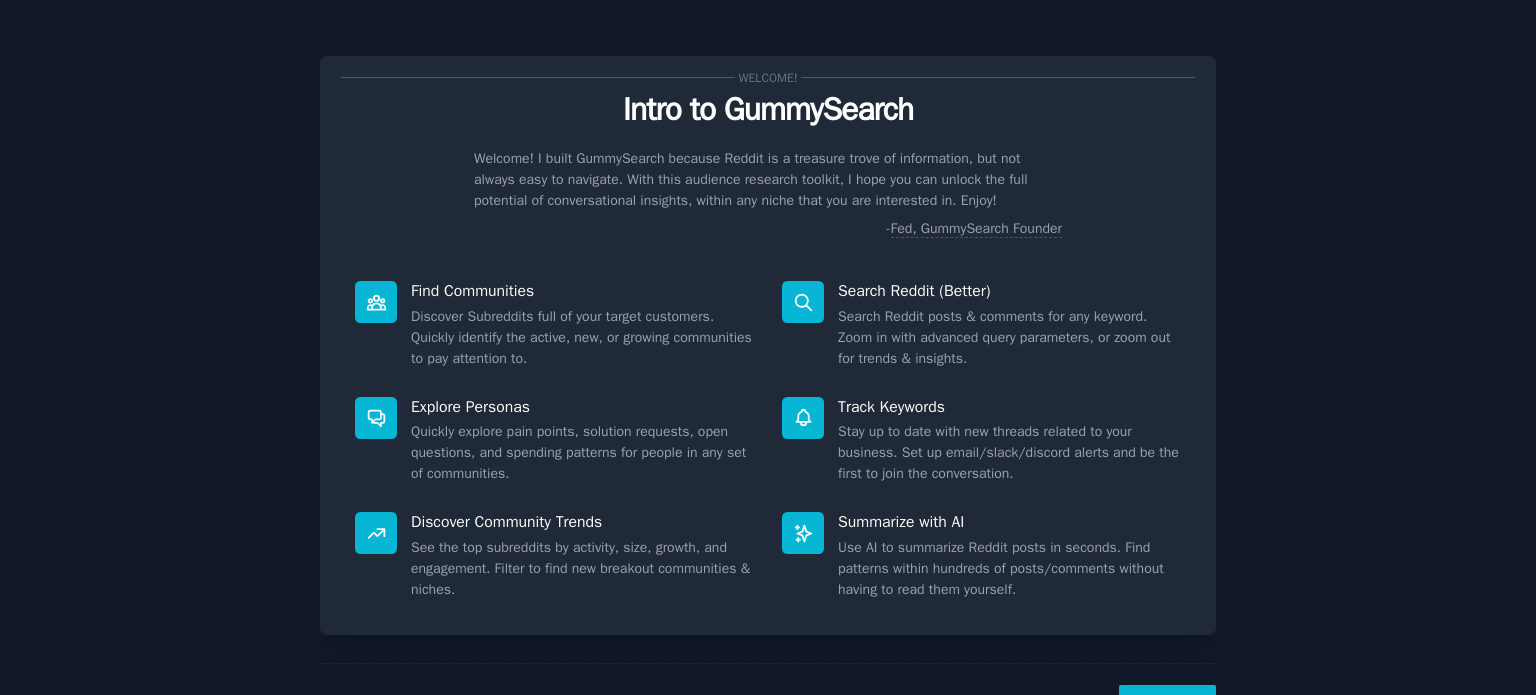 scroll, scrollTop: 0, scrollLeft: 0, axis: both 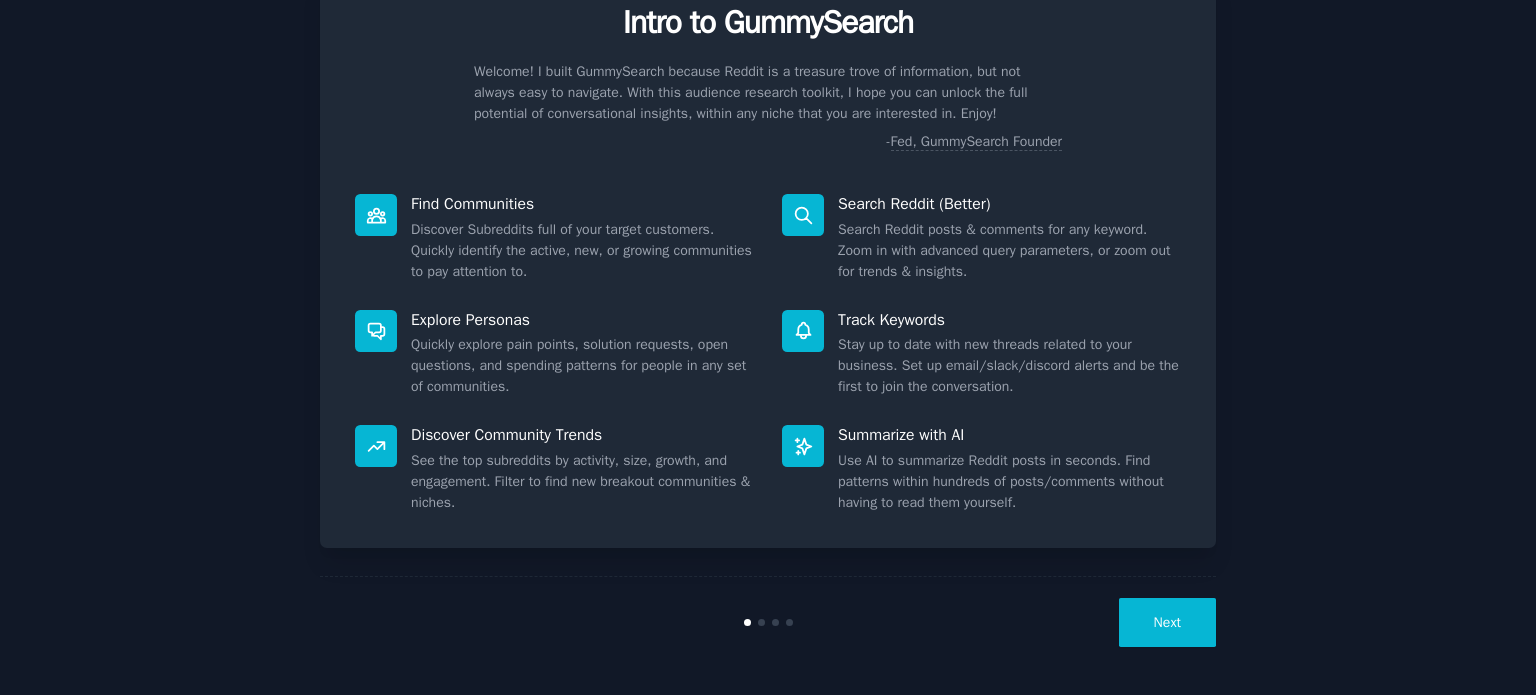 click on "Next" at bounding box center (1167, 622) 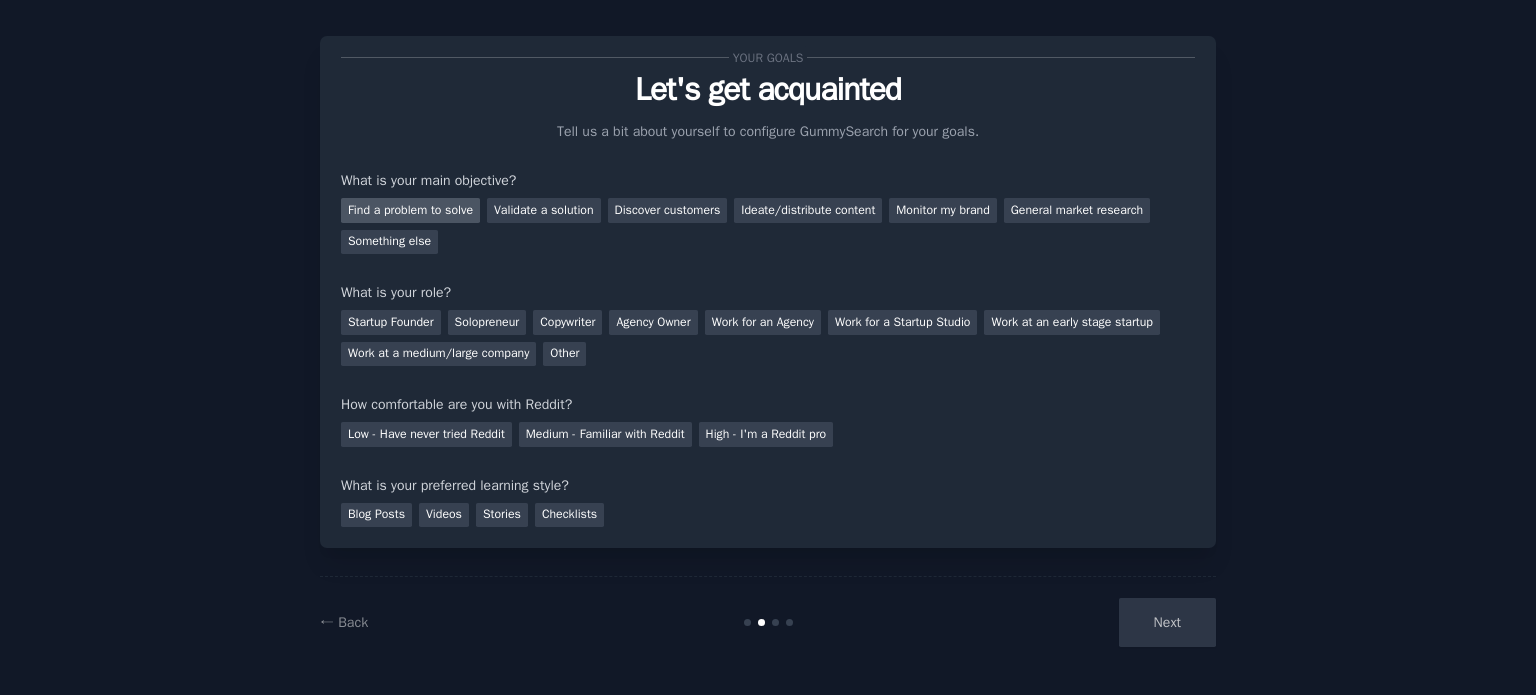 click on "Find a problem to solve" at bounding box center (410, 210) 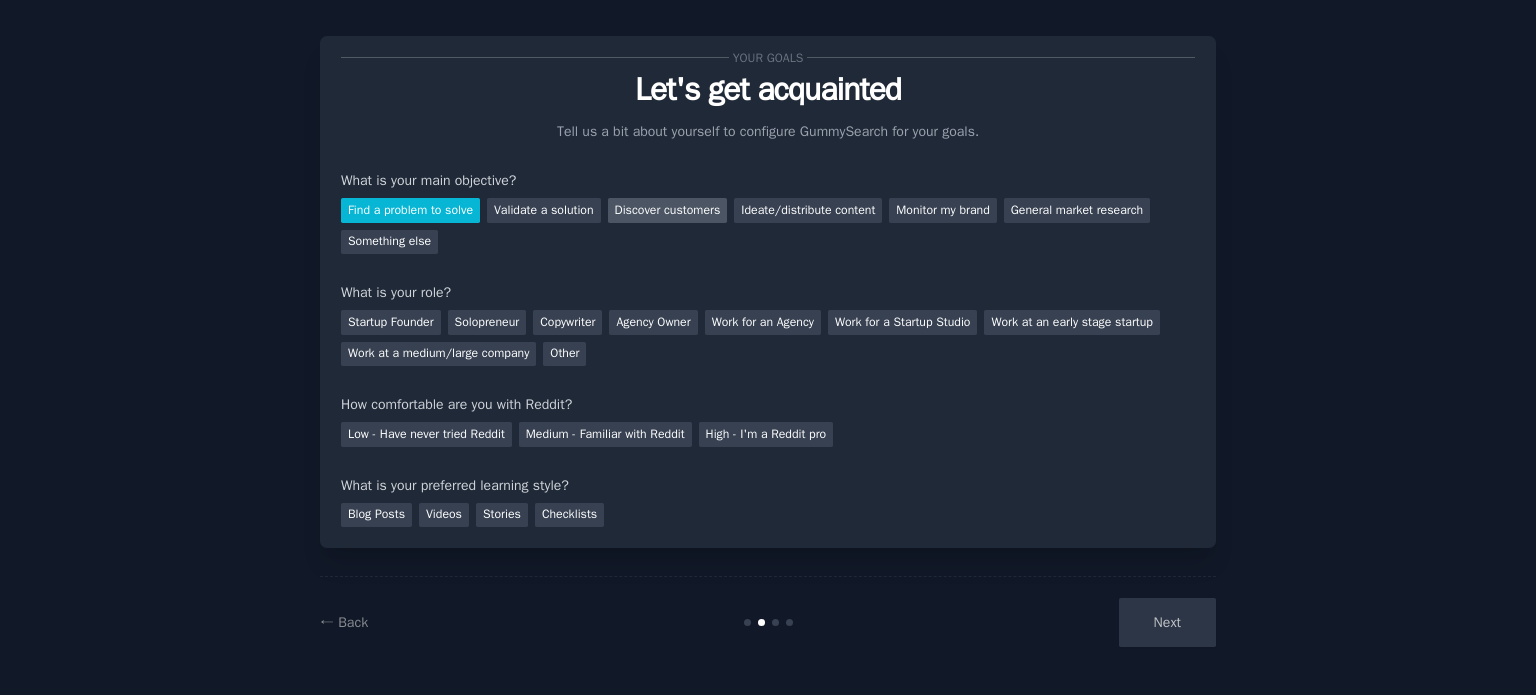 click on "Discover customers" at bounding box center [668, 210] 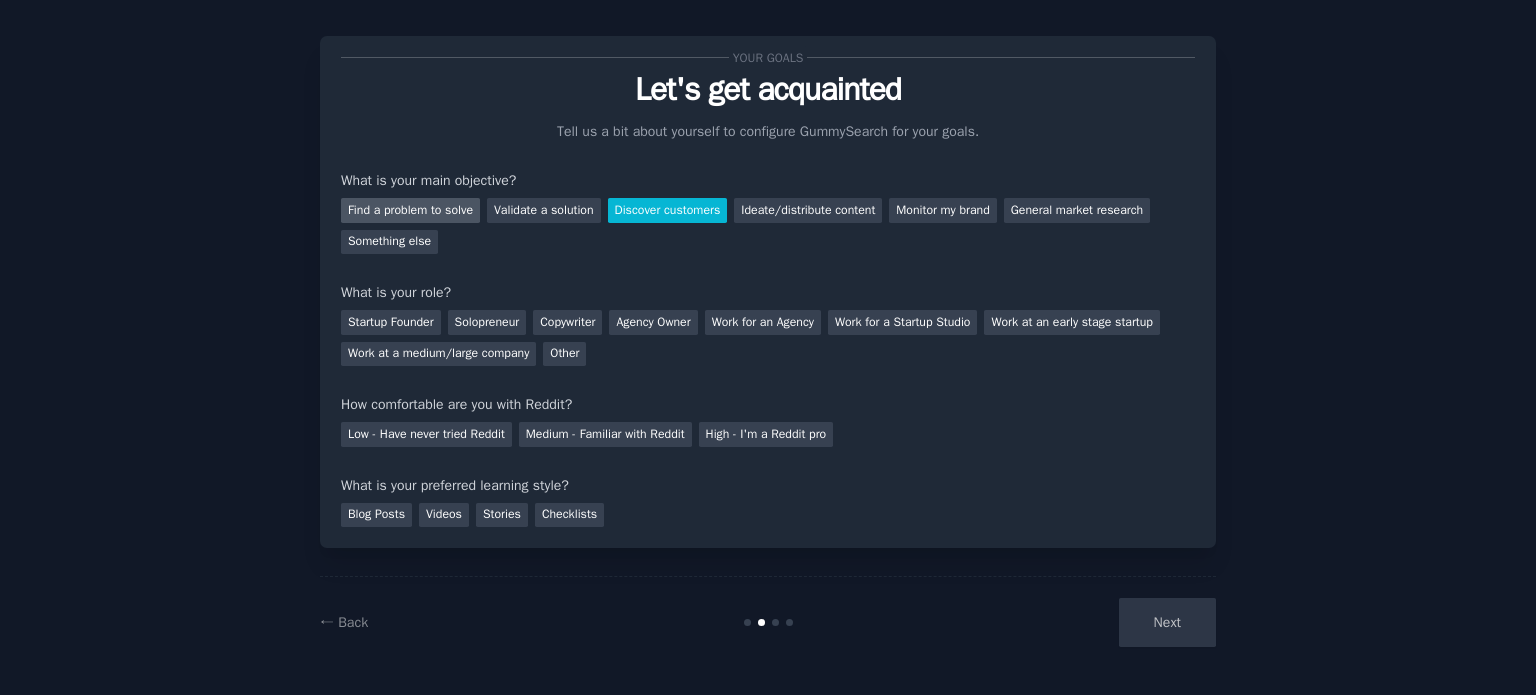 click on "Find a problem to solve" at bounding box center (410, 210) 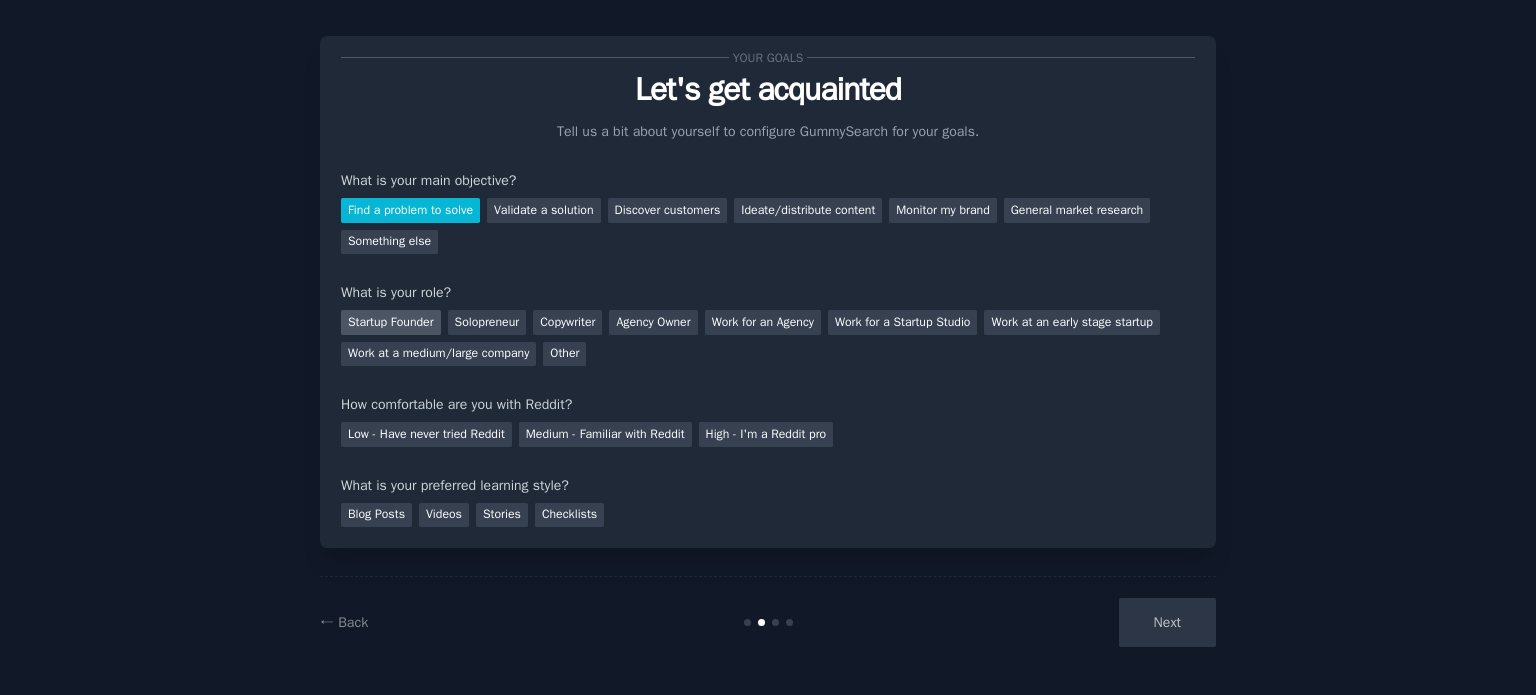 click on "Startup Founder" at bounding box center [391, 322] 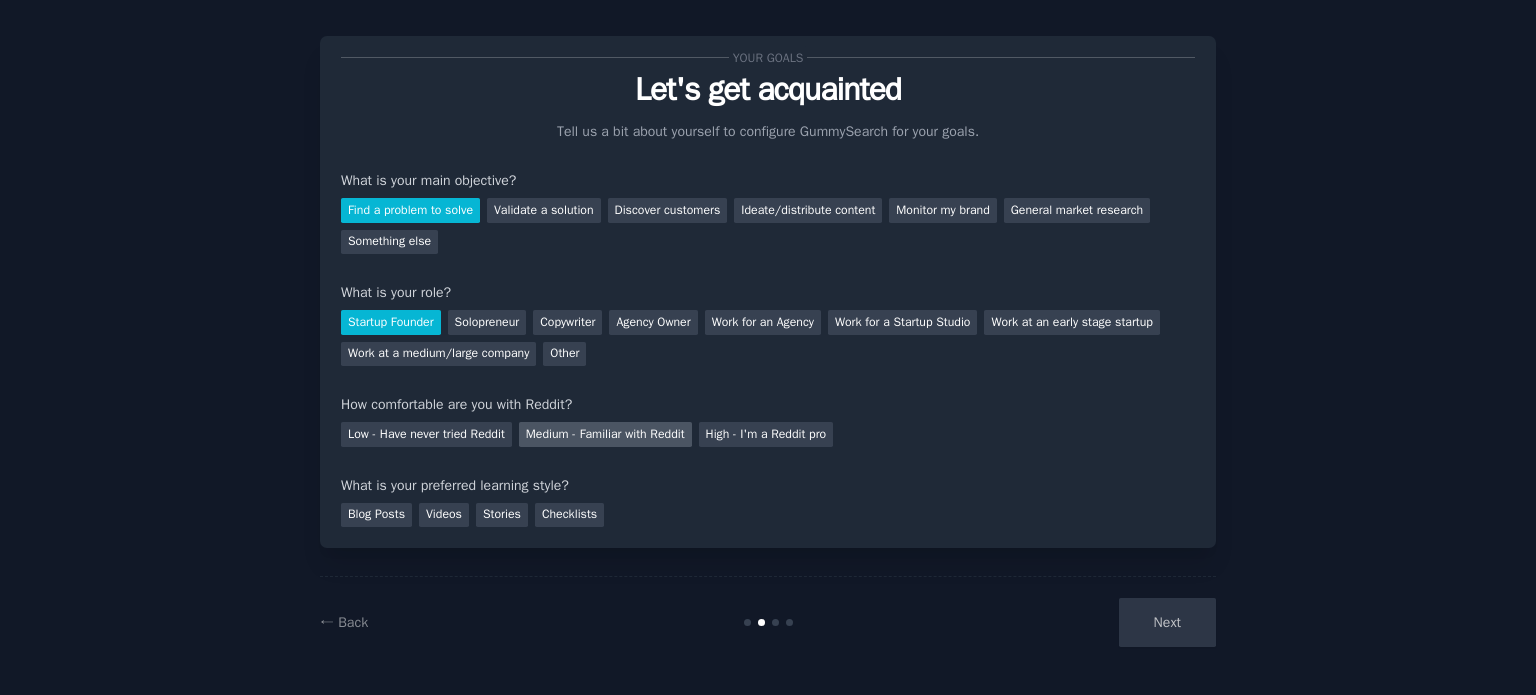 click on "Medium - Familiar with Reddit" at bounding box center [605, 434] 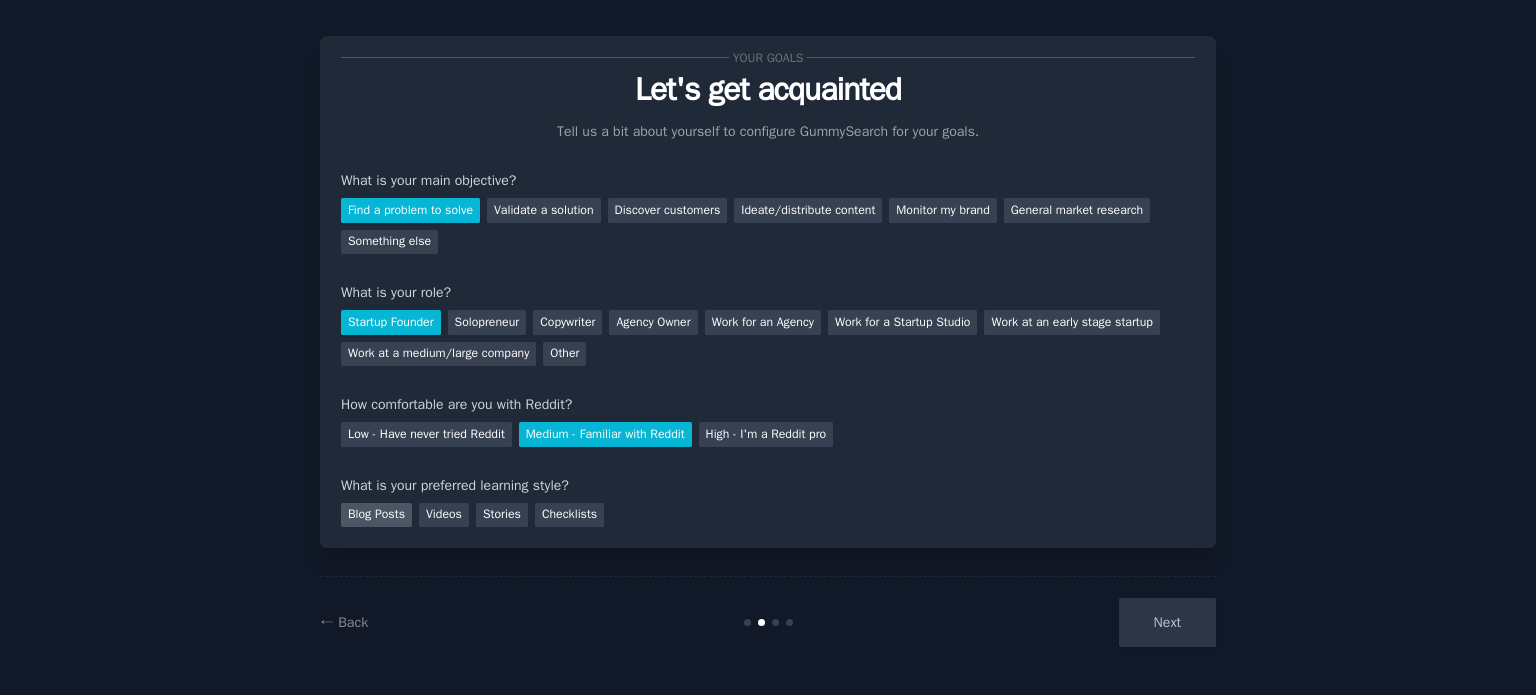 click on "Blog Posts" at bounding box center (376, 515) 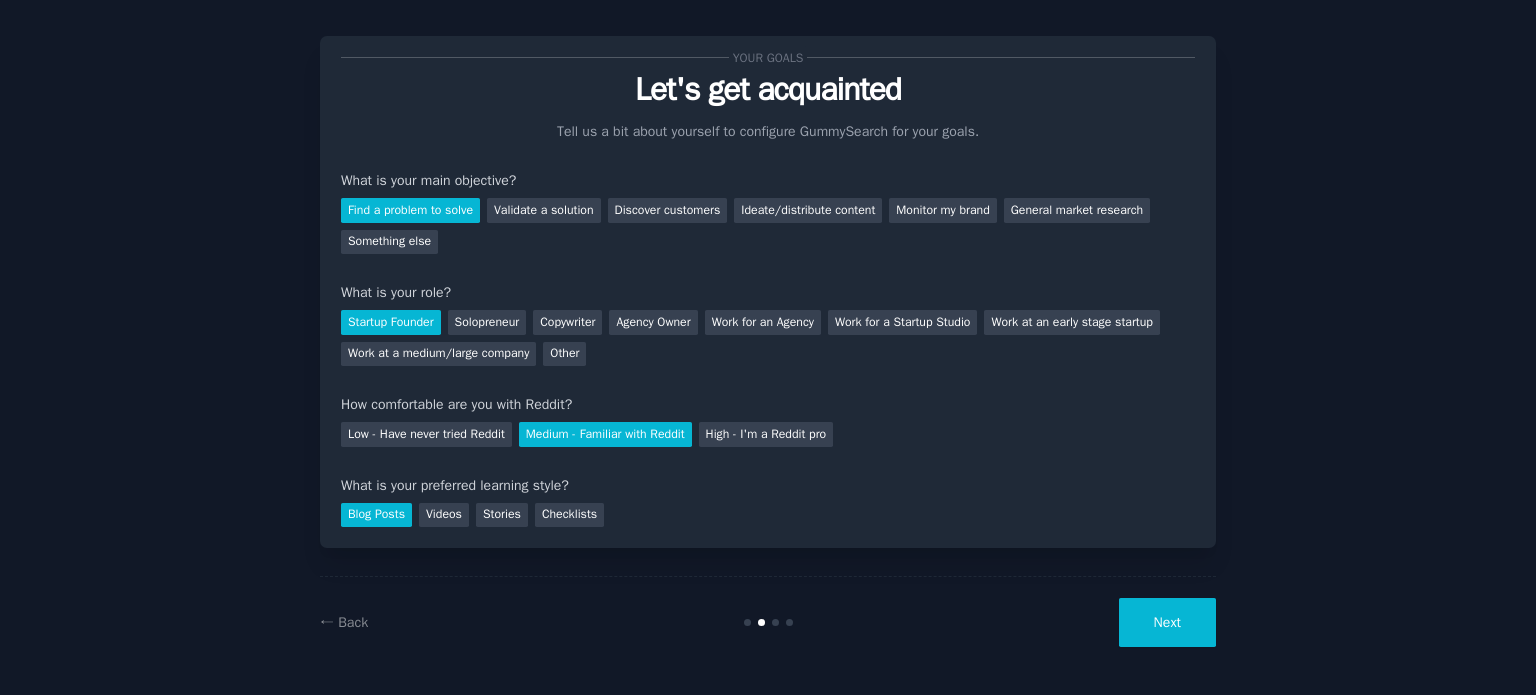 click on "Next" at bounding box center (1167, 622) 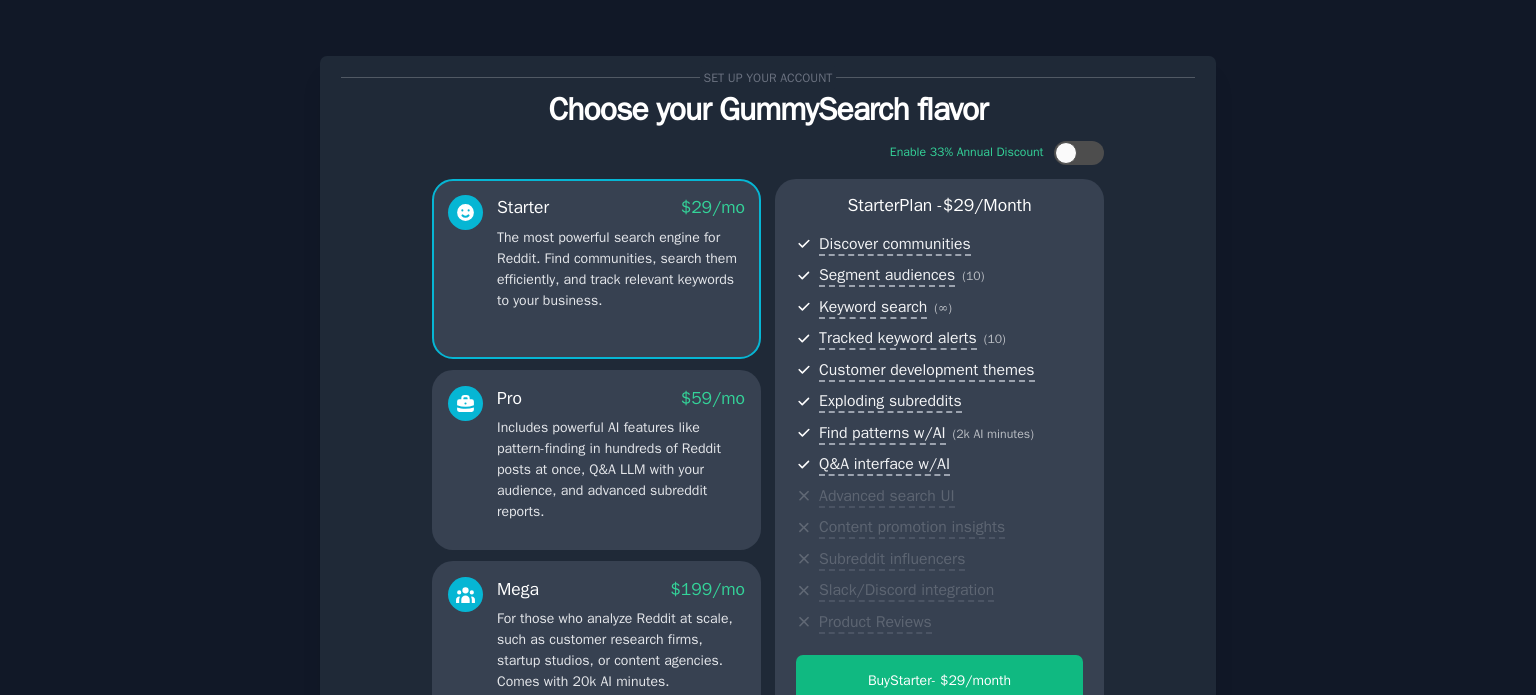 scroll, scrollTop: 252, scrollLeft: 0, axis: vertical 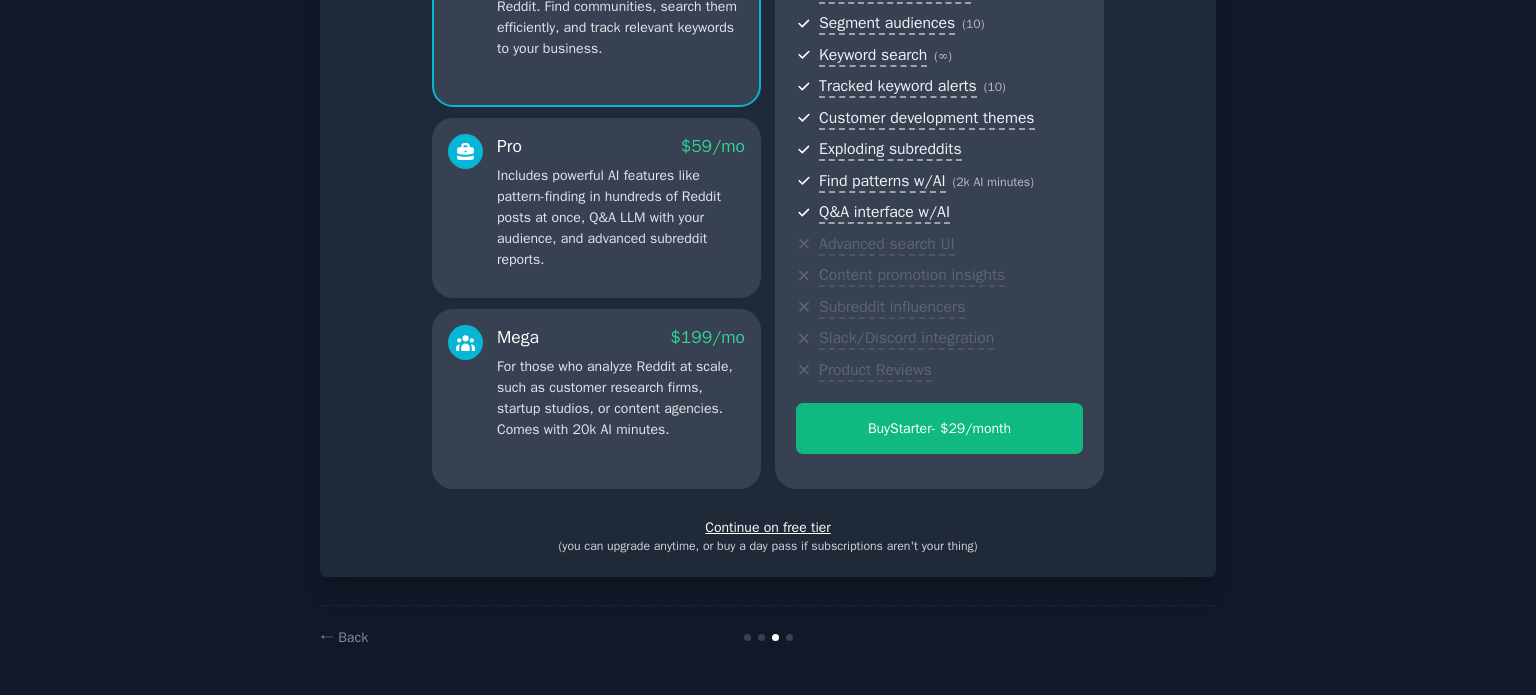 click on "← Back" at bounding box center [768, 637] 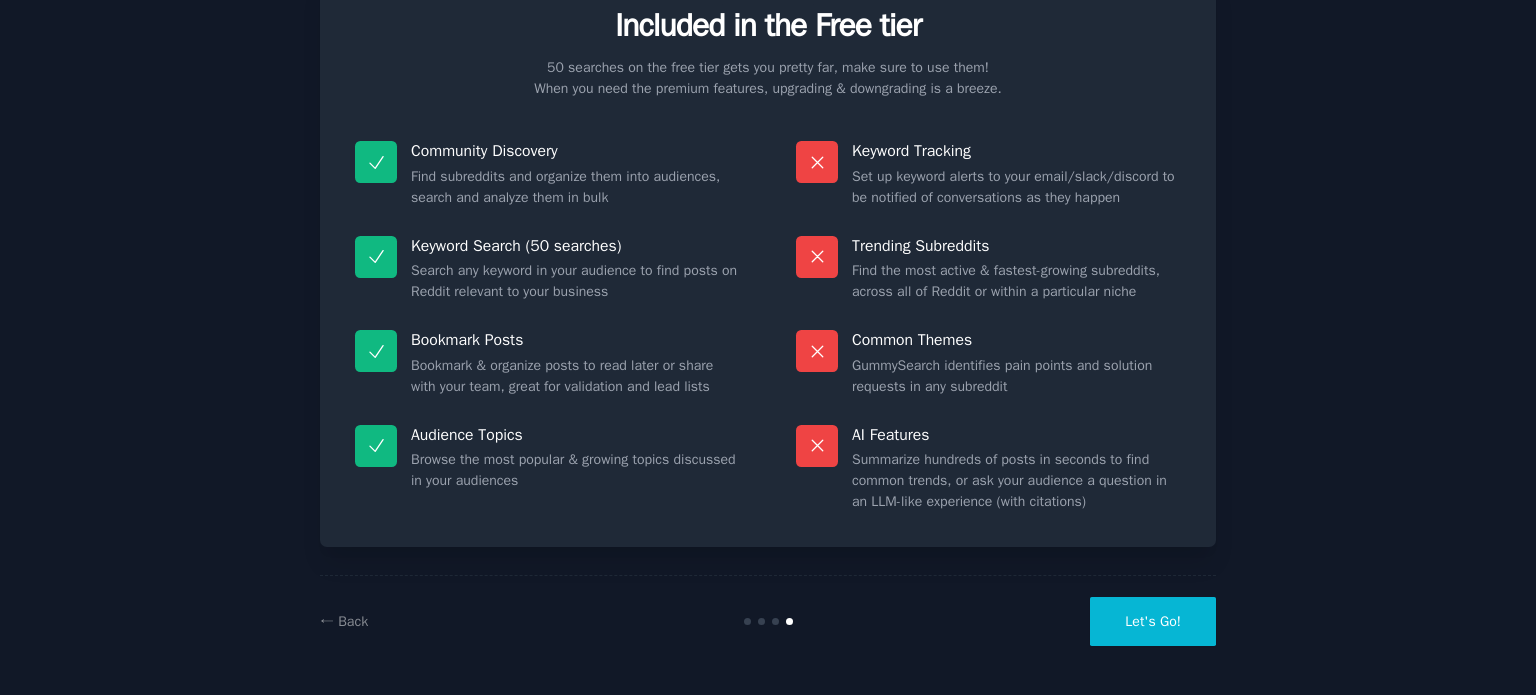 scroll, scrollTop: 83, scrollLeft: 0, axis: vertical 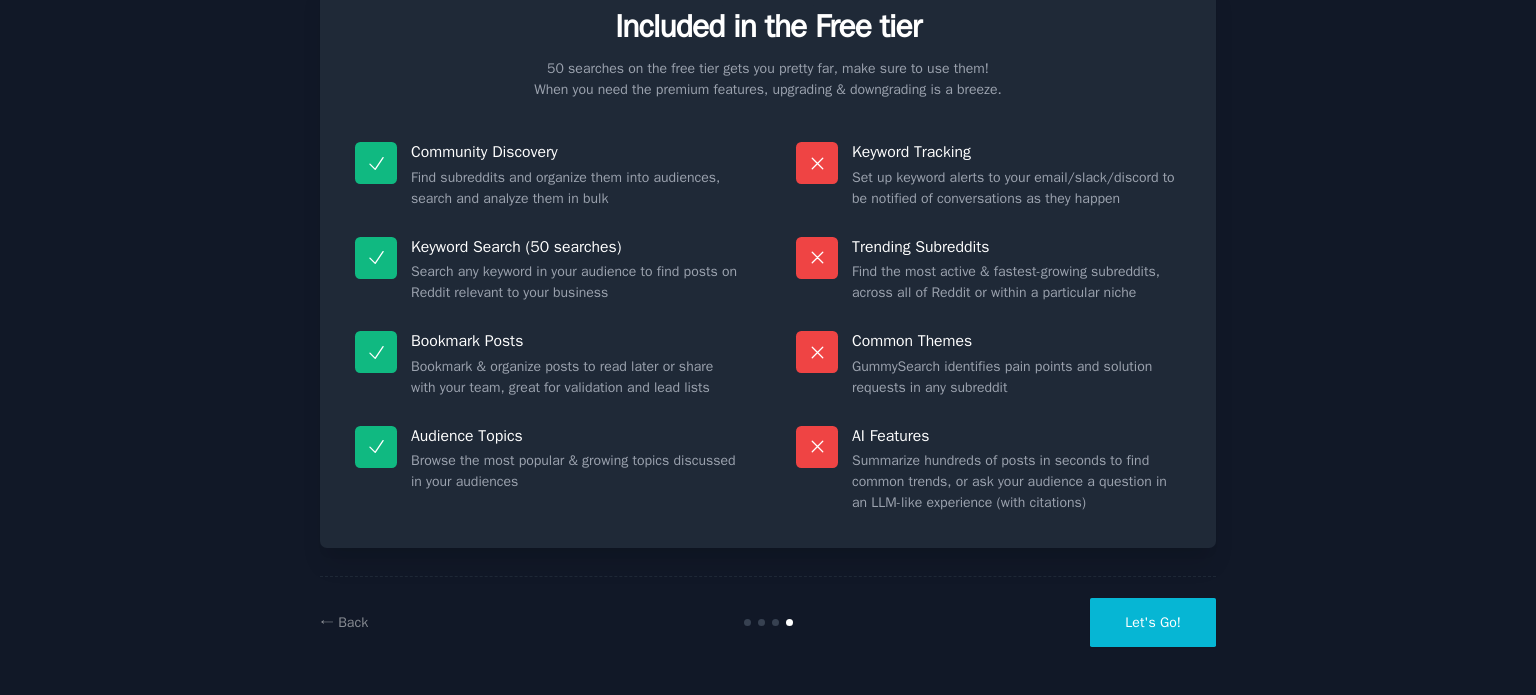 click on "Let's Go!" at bounding box center [1153, 622] 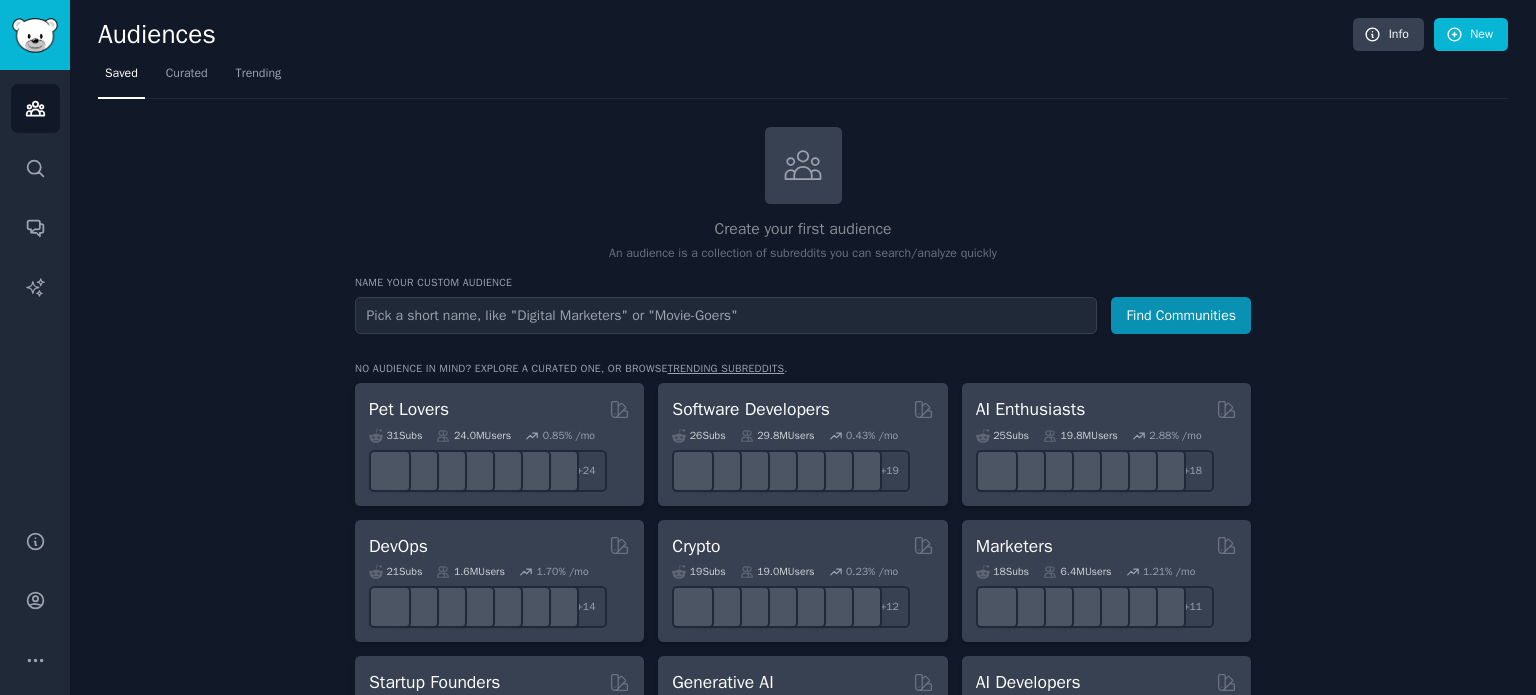scroll, scrollTop: 0, scrollLeft: 0, axis: both 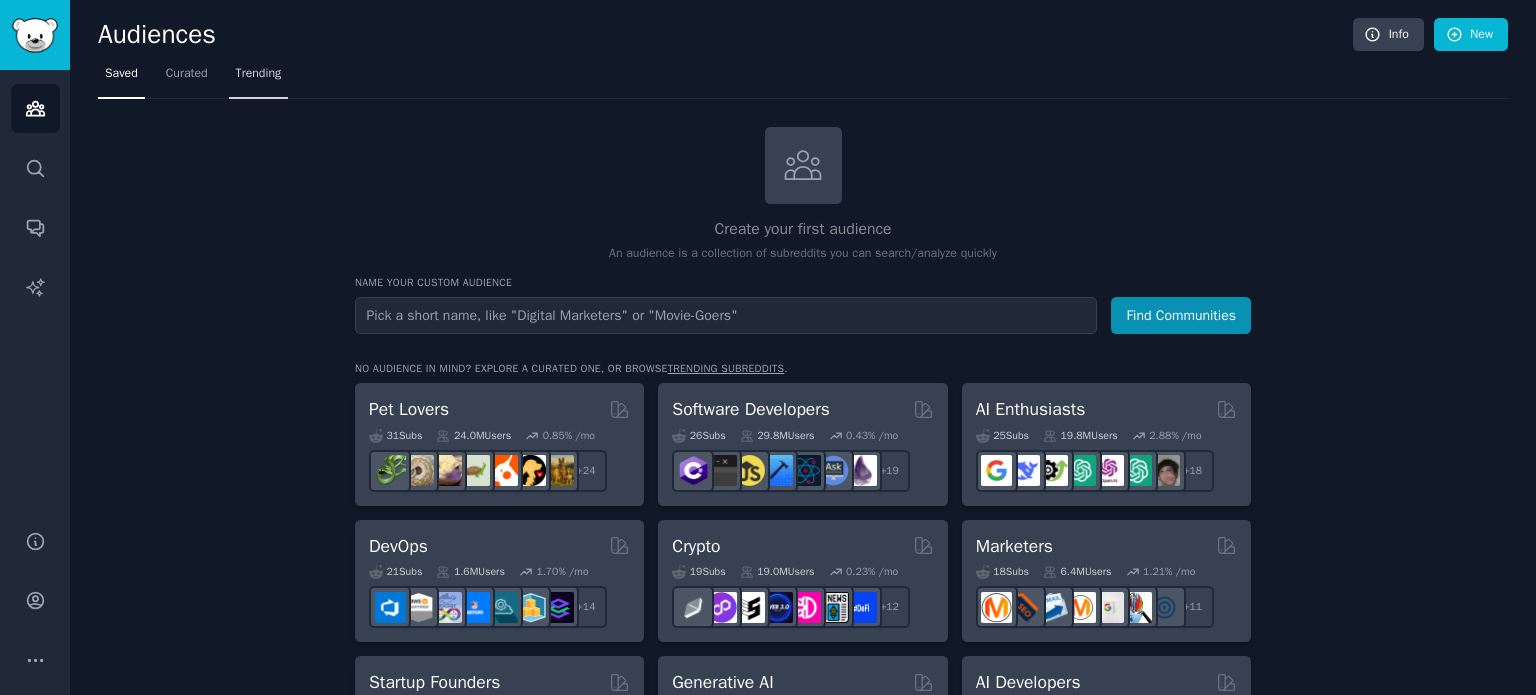 click on "Trending" at bounding box center (259, 78) 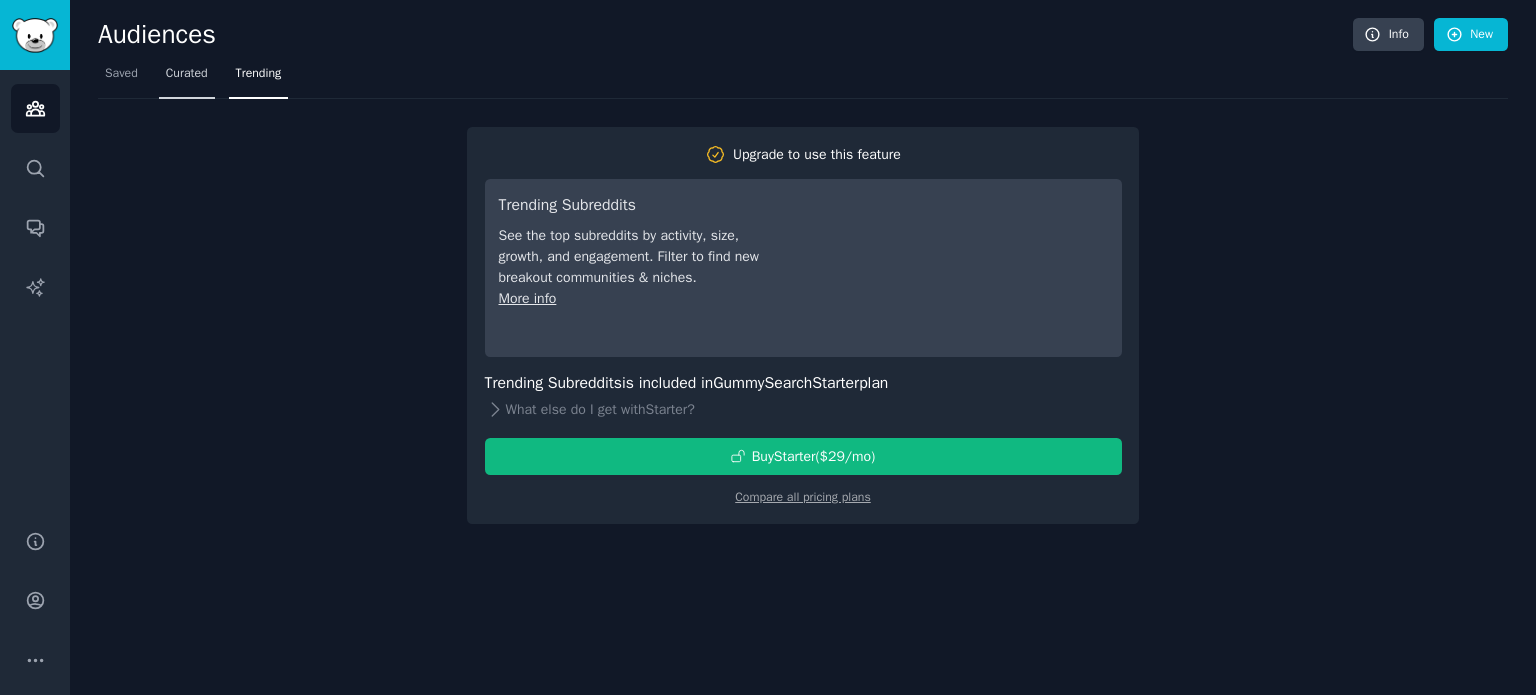click on "Curated" at bounding box center (187, 78) 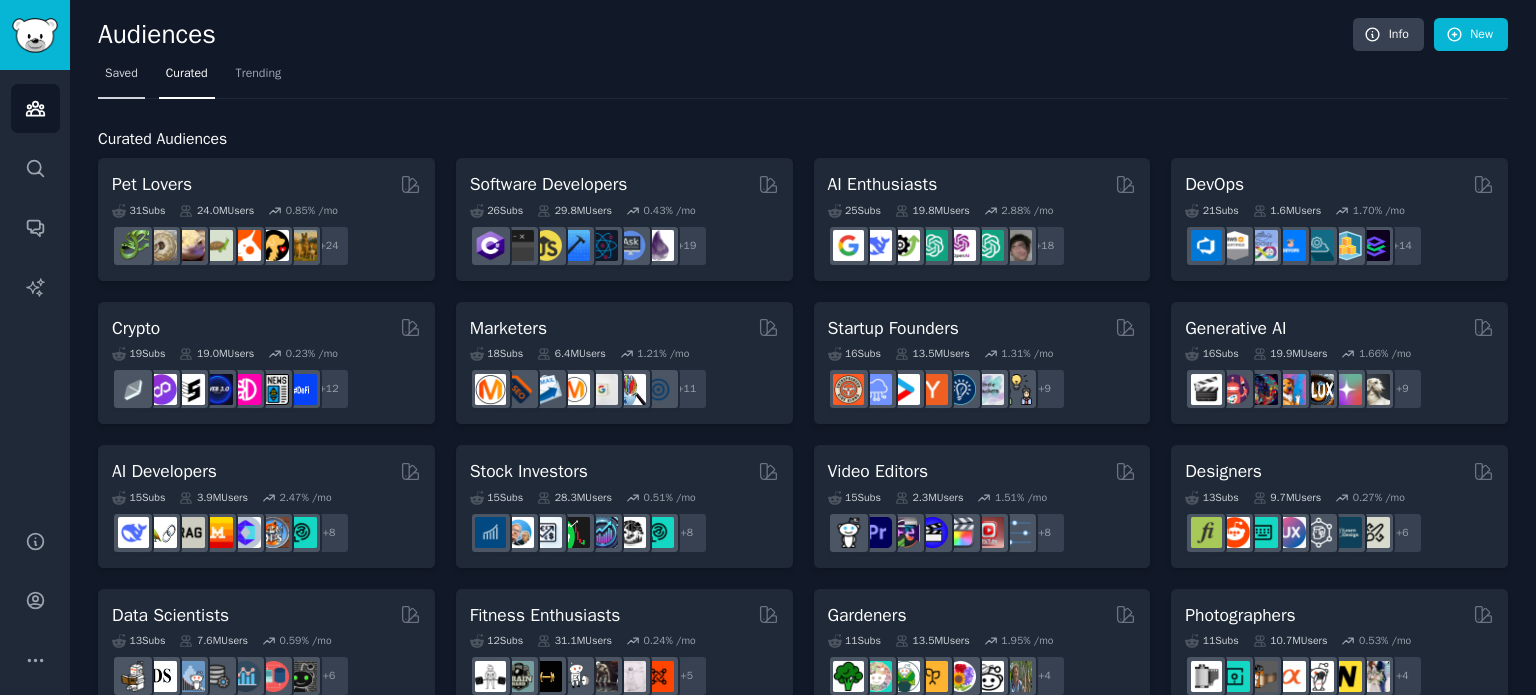 click on "Saved" at bounding box center [121, 78] 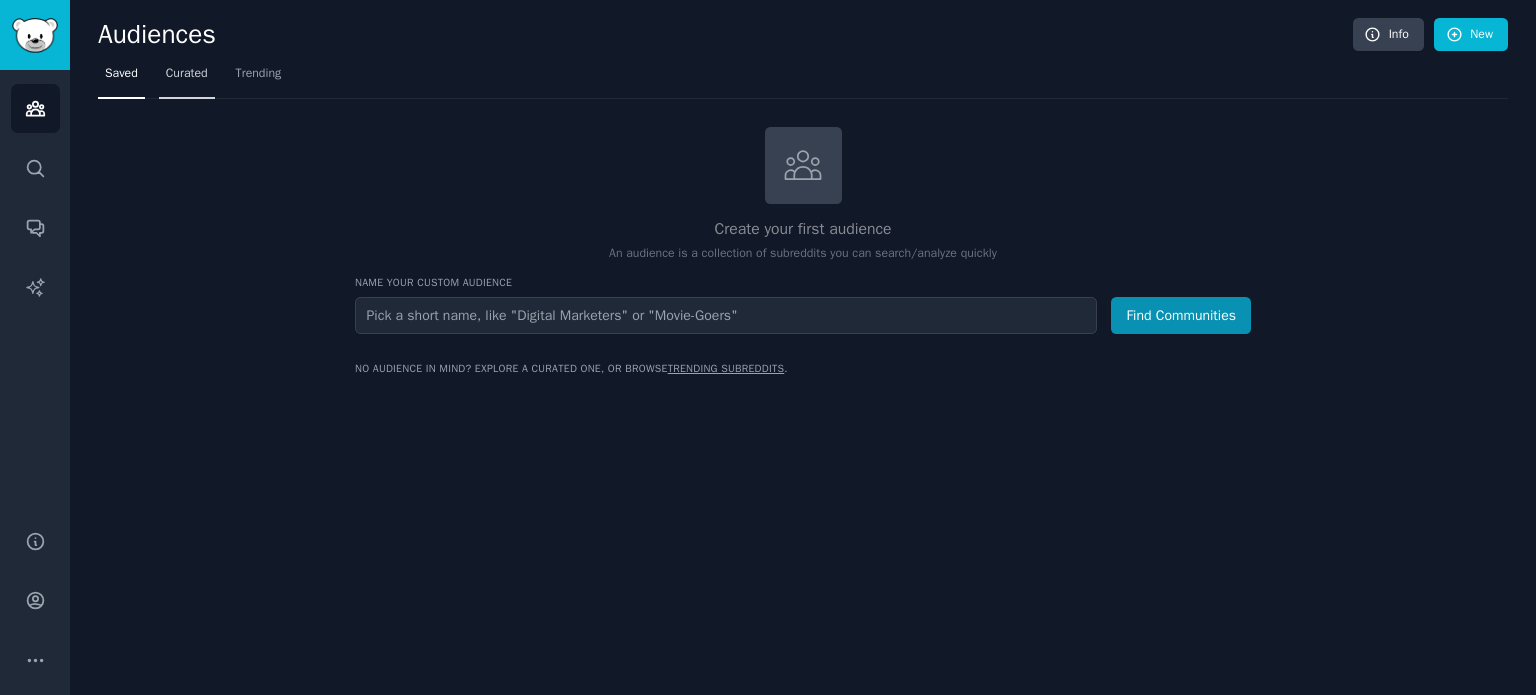 click on "Curated" at bounding box center [187, 78] 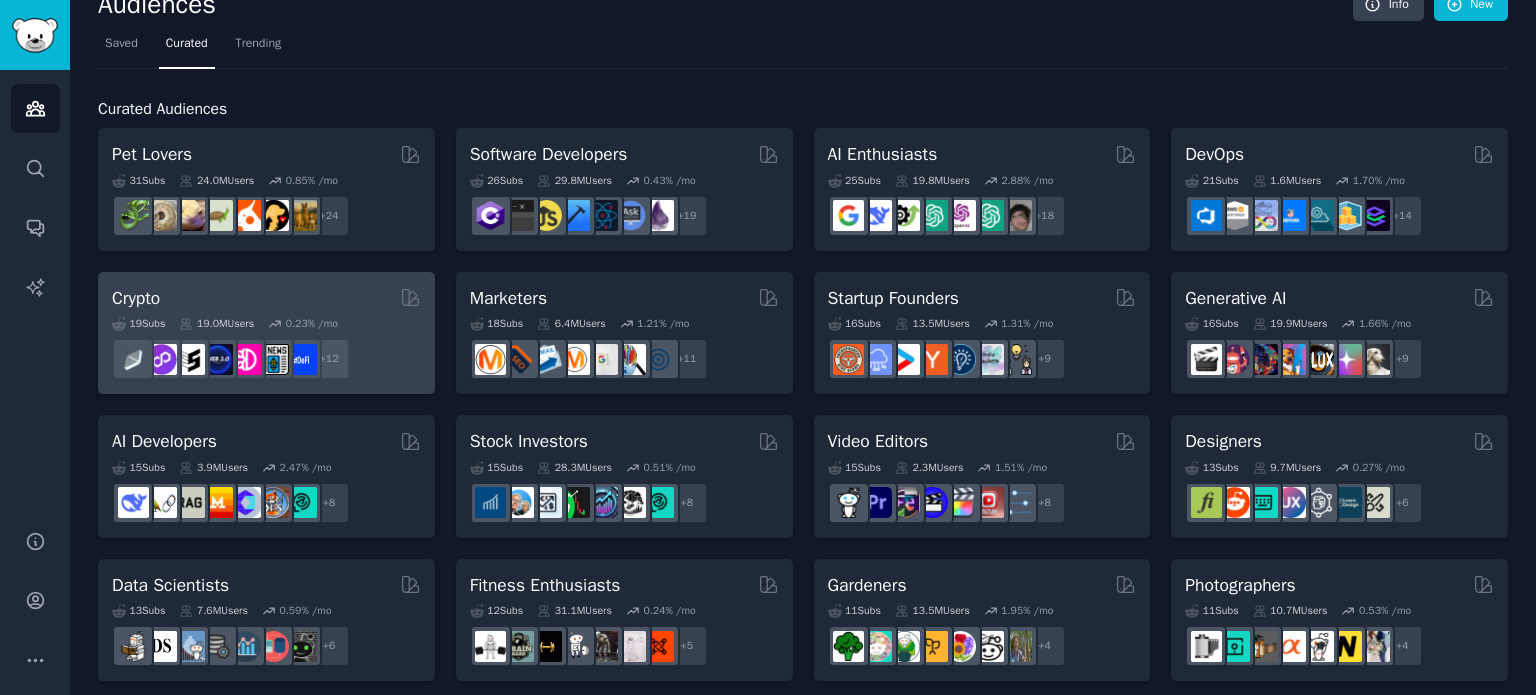 scroll, scrollTop: 0, scrollLeft: 0, axis: both 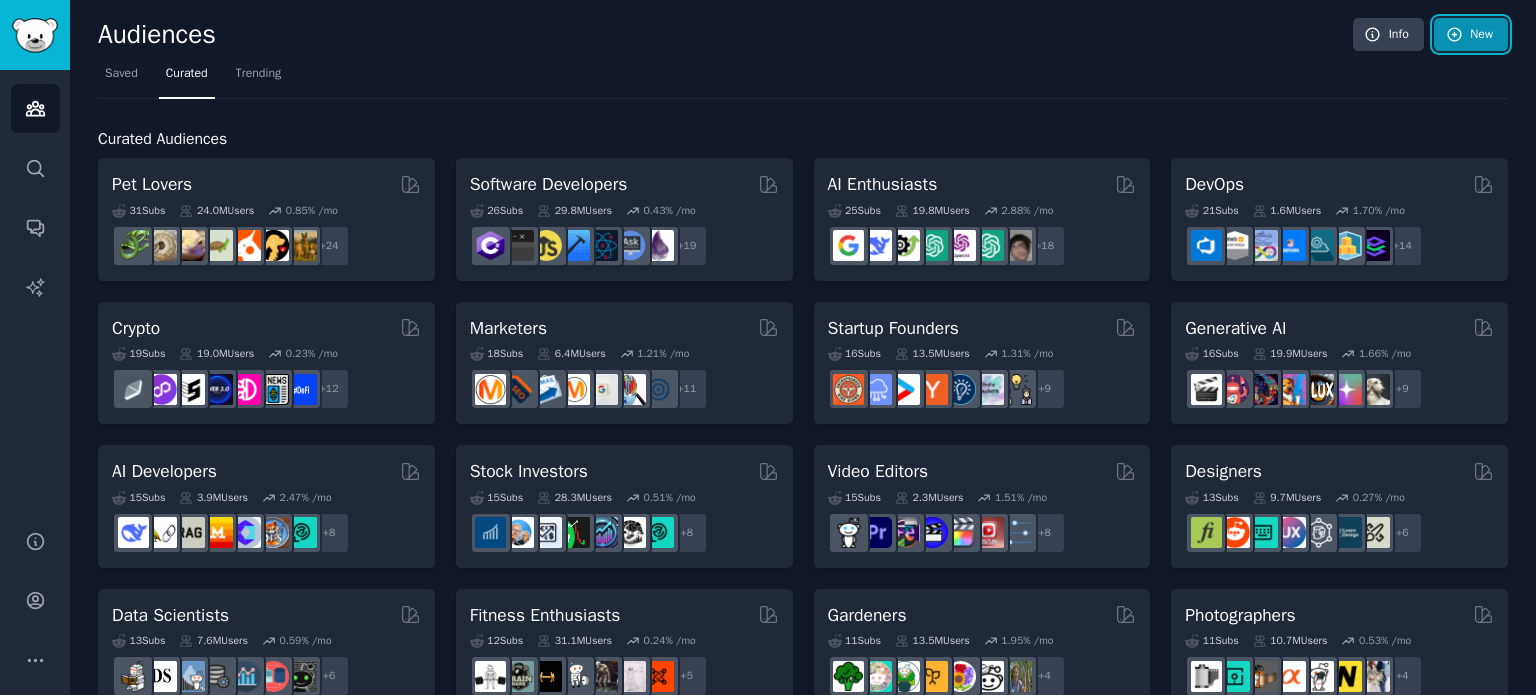 click on "New" at bounding box center (1471, 35) 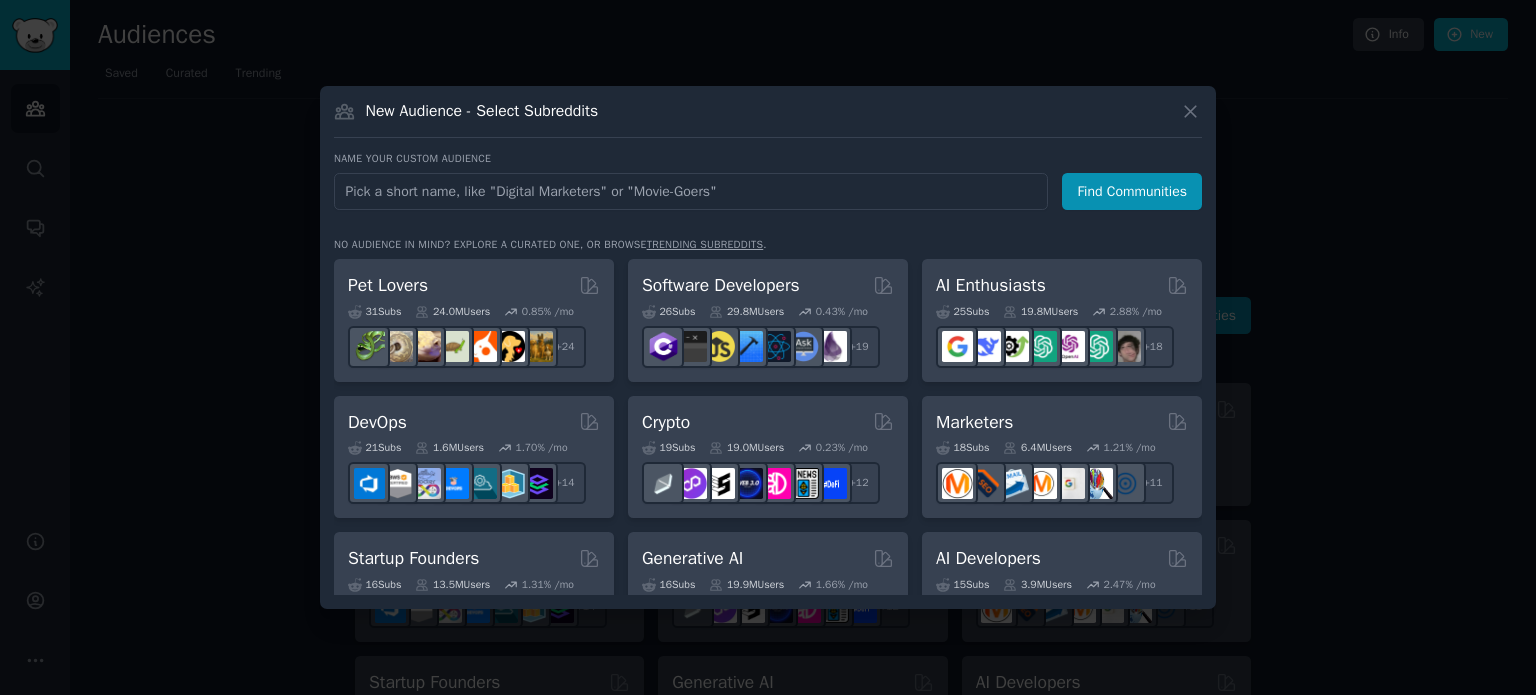click on "New Audience - Select Subreddits" at bounding box center [768, 119] 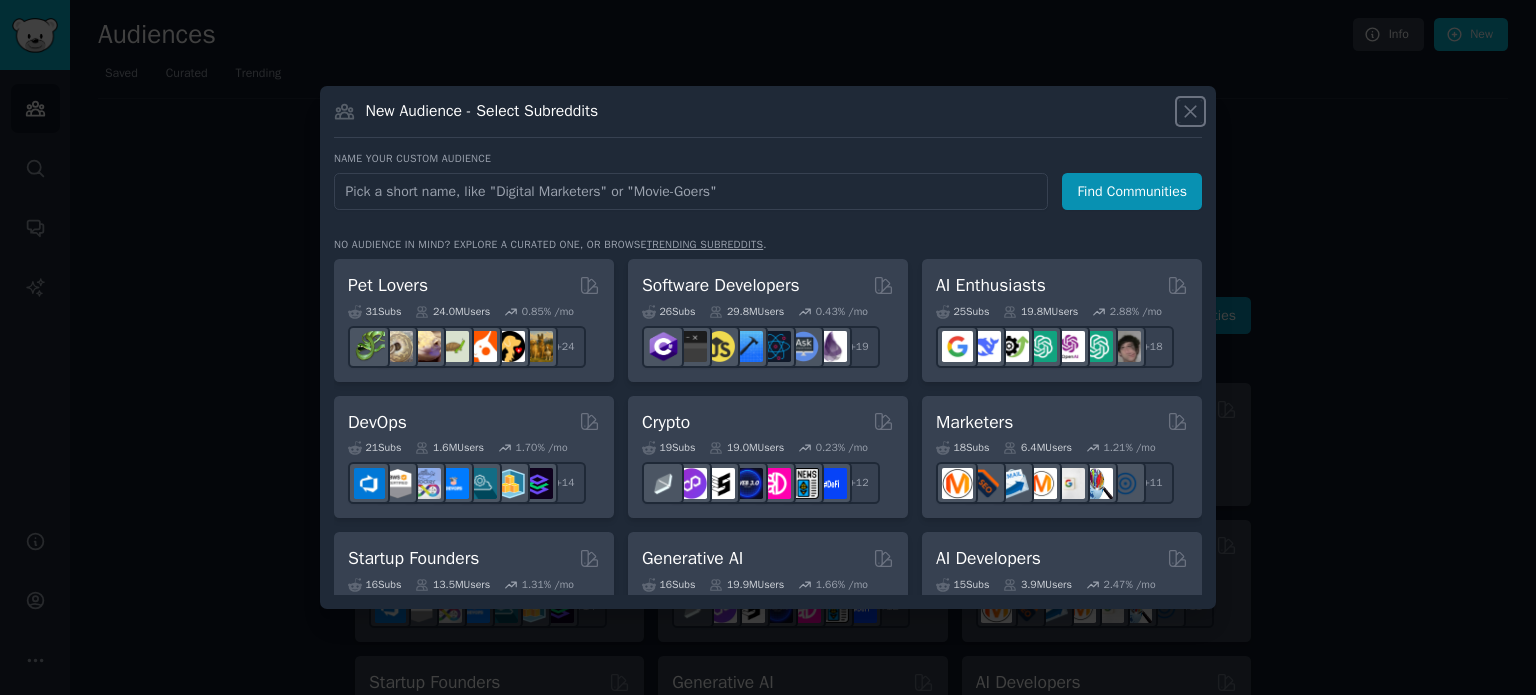 click 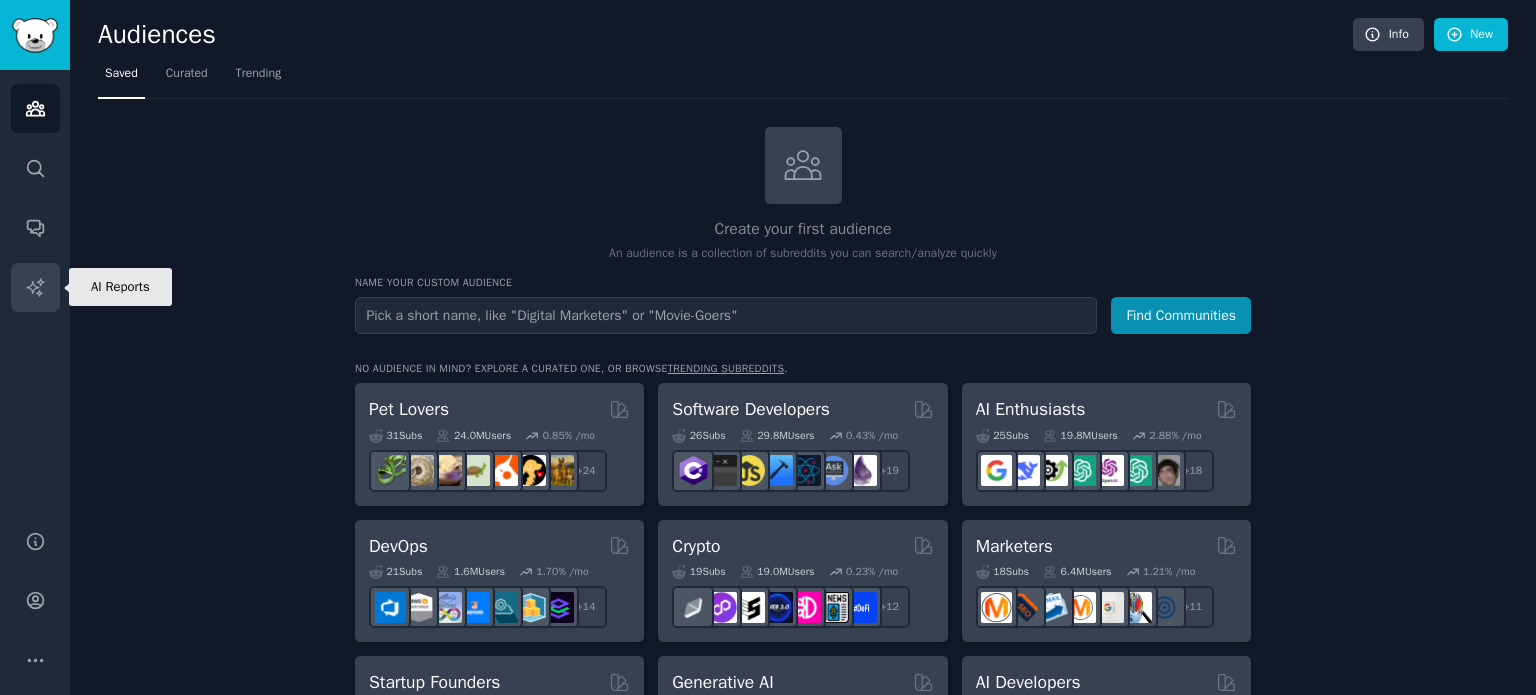 click 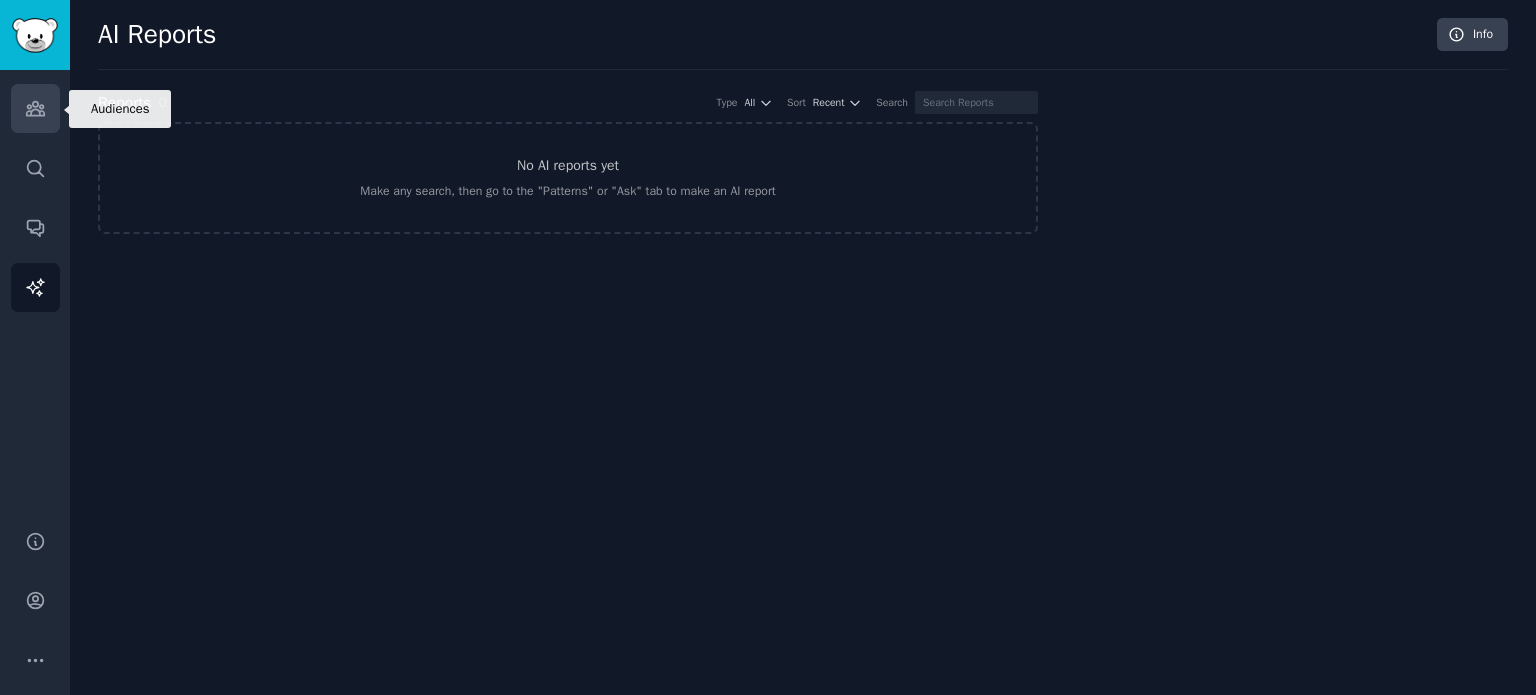 click 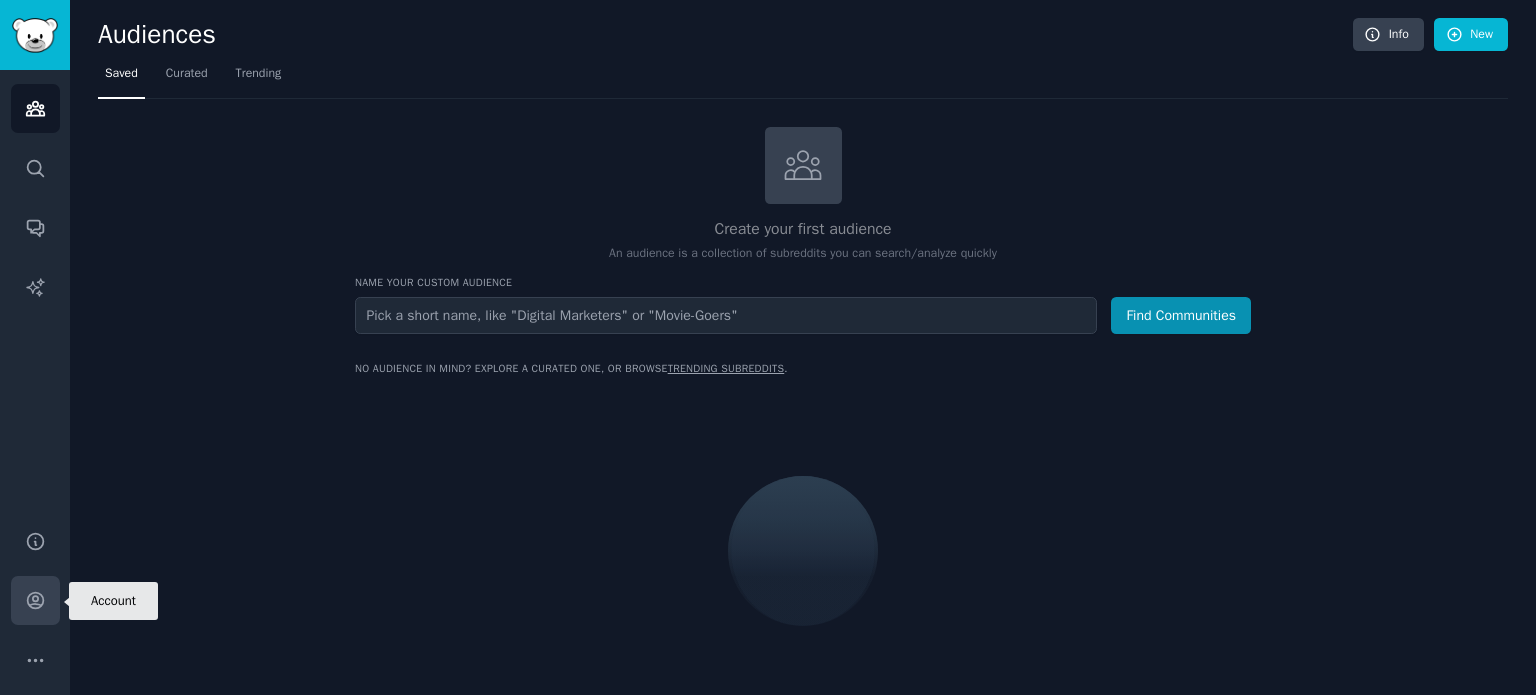 click on "Account" at bounding box center (35, 600) 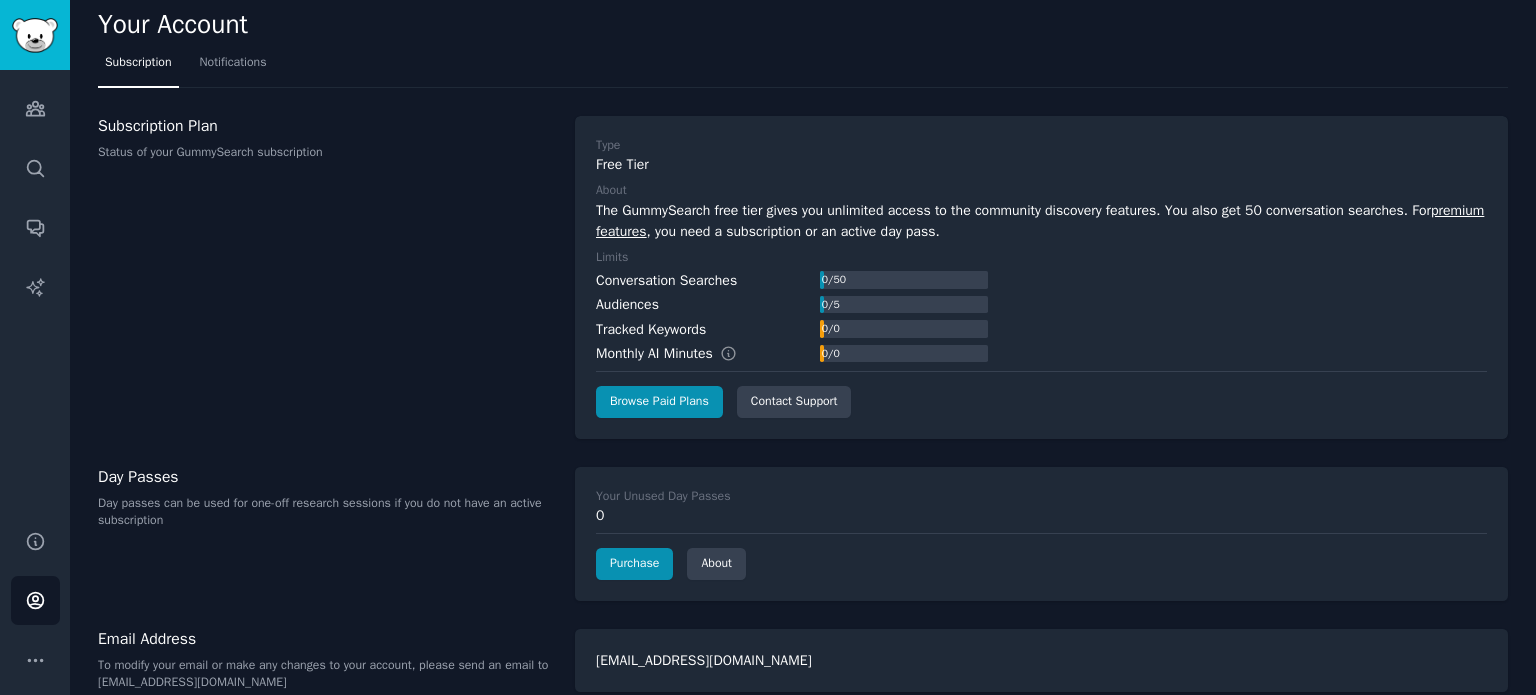scroll, scrollTop: 0, scrollLeft: 0, axis: both 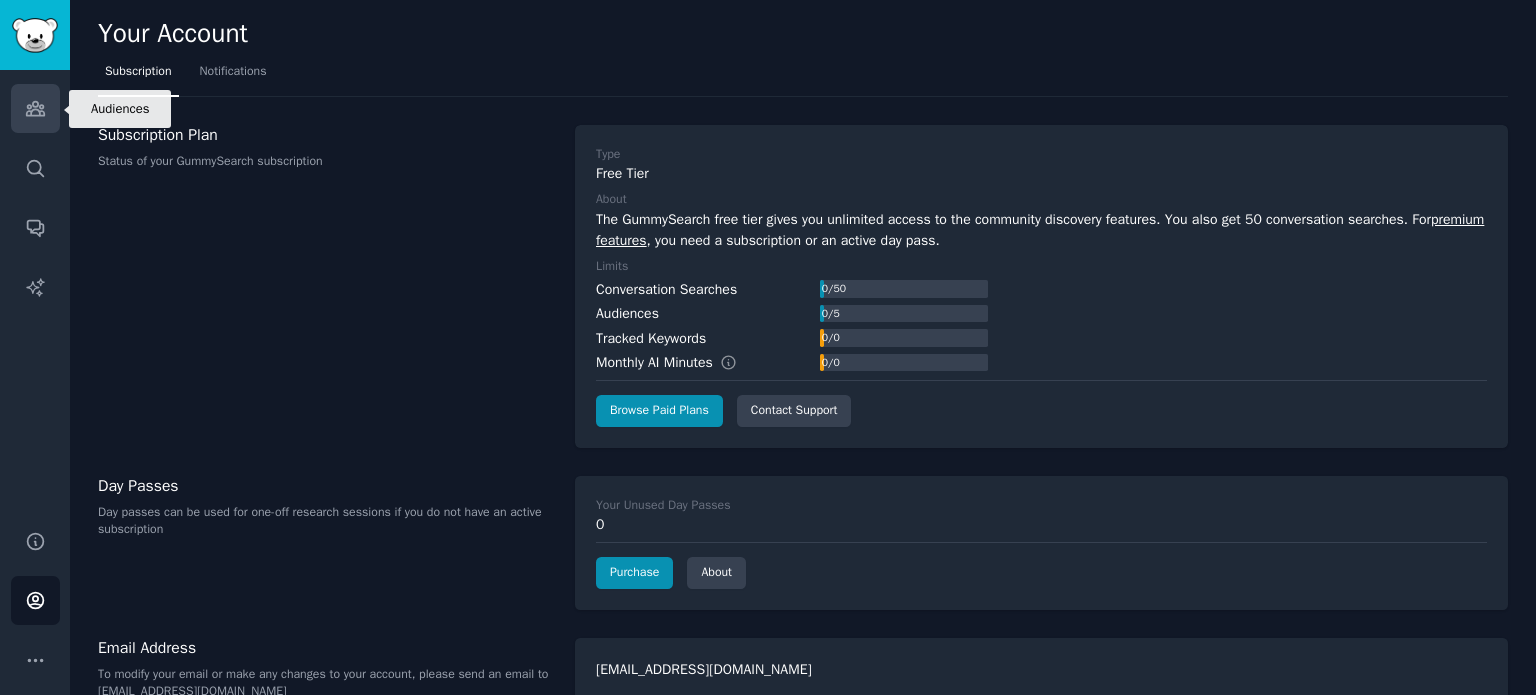 click on "Audiences" at bounding box center [35, 108] 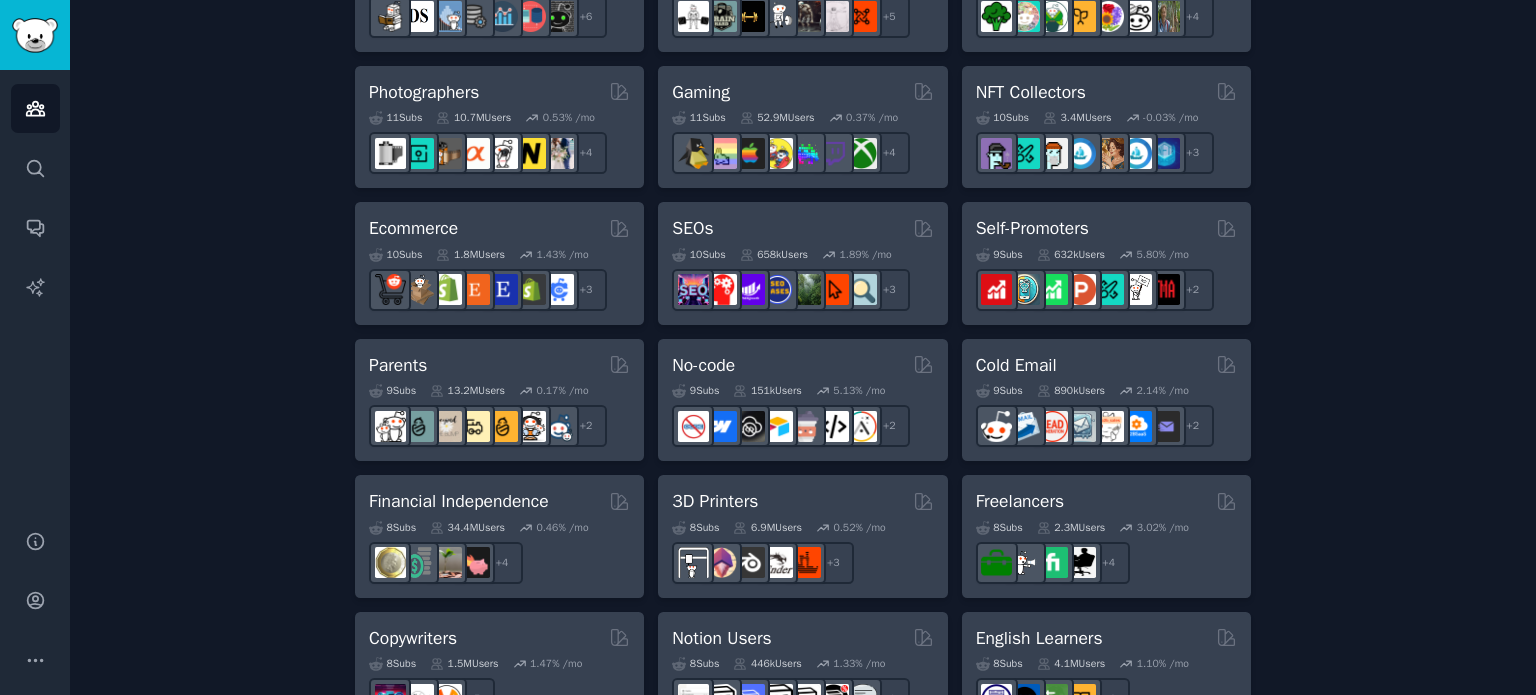 scroll, scrollTop: 1100, scrollLeft: 0, axis: vertical 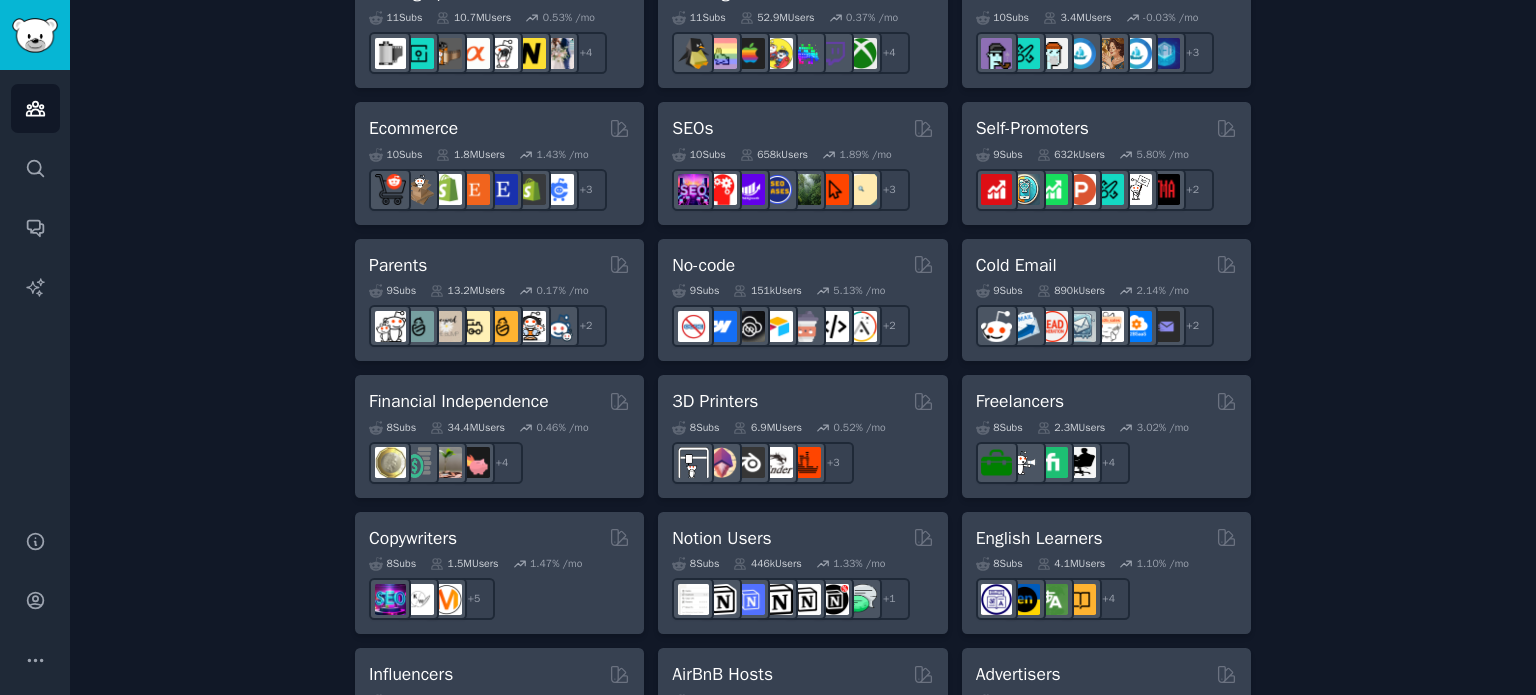 drag, startPoint x: 104, startPoint y: 157, endPoint x: -1724, endPoint y: 107, distance: 1828.6837 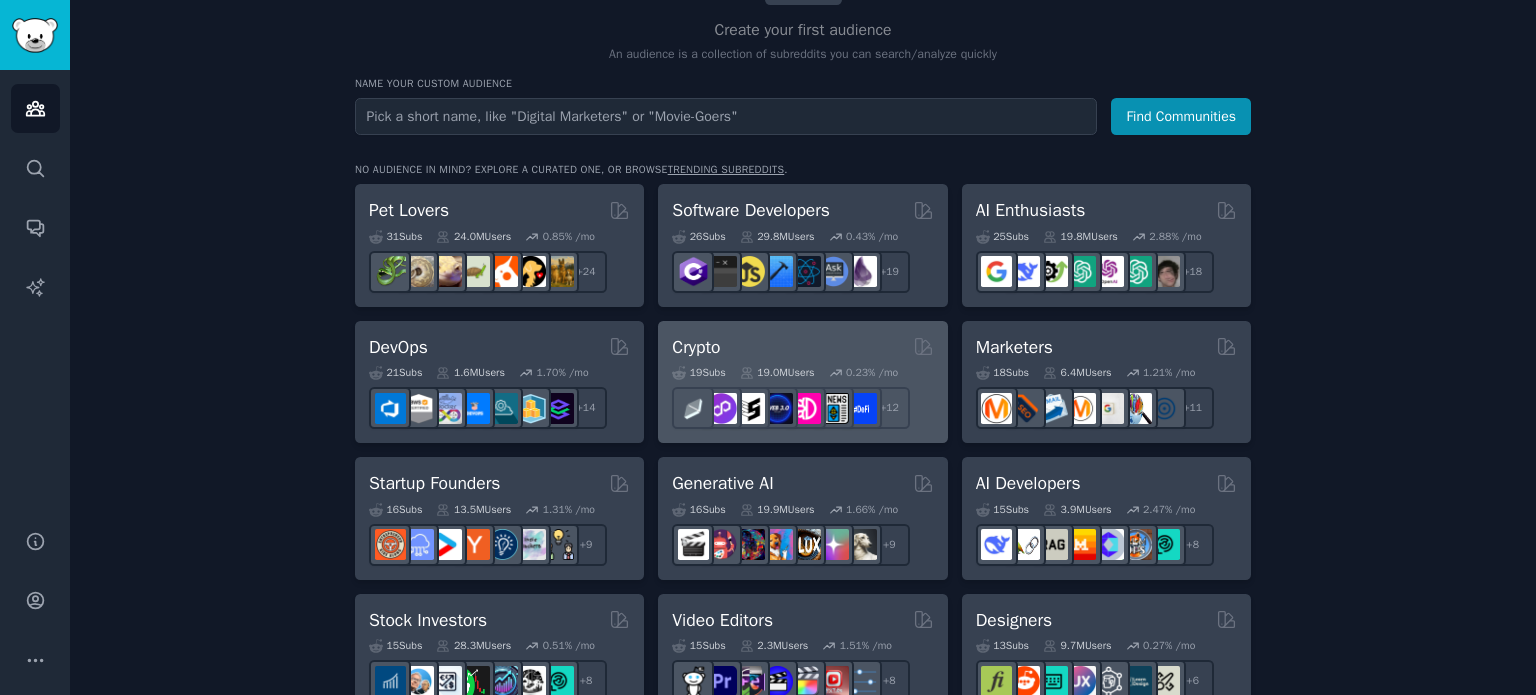 scroll, scrollTop: 200, scrollLeft: 0, axis: vertical 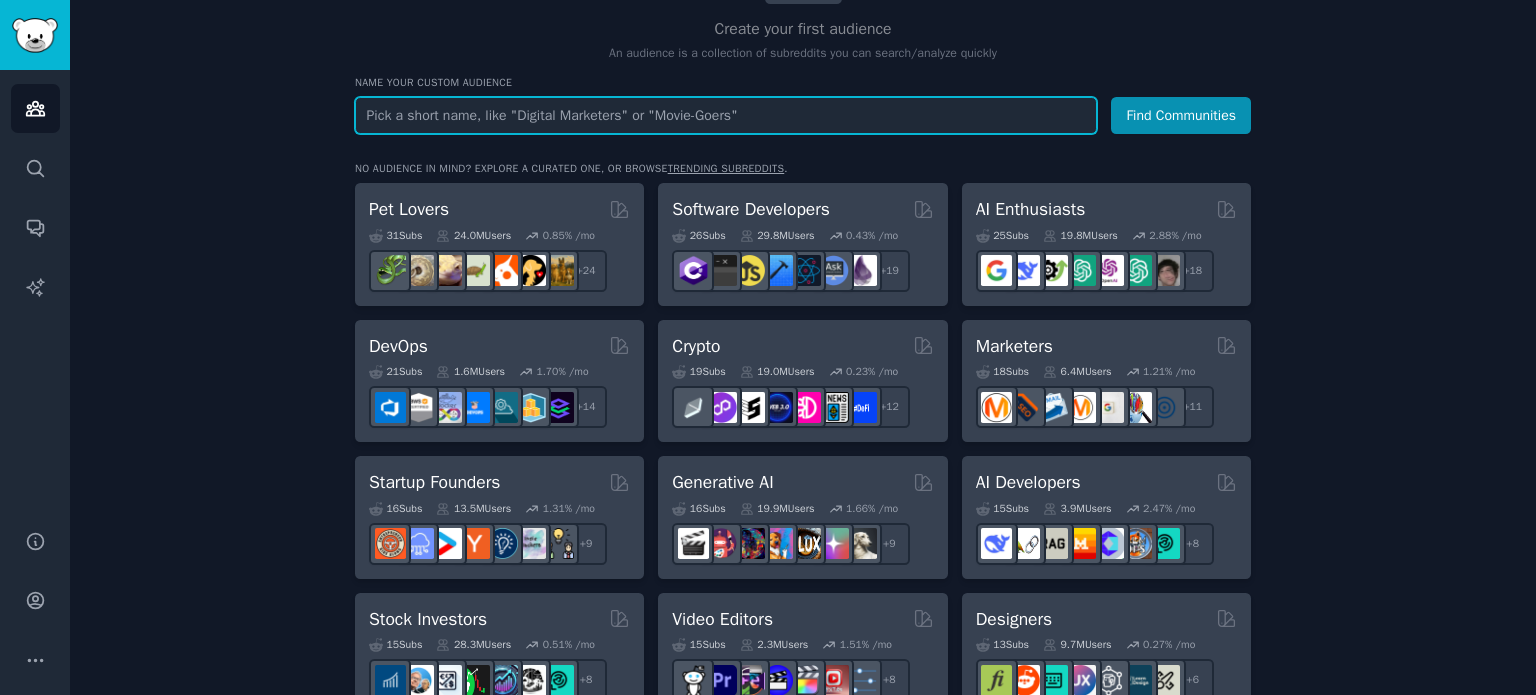 click at bounding box center [726, 115] 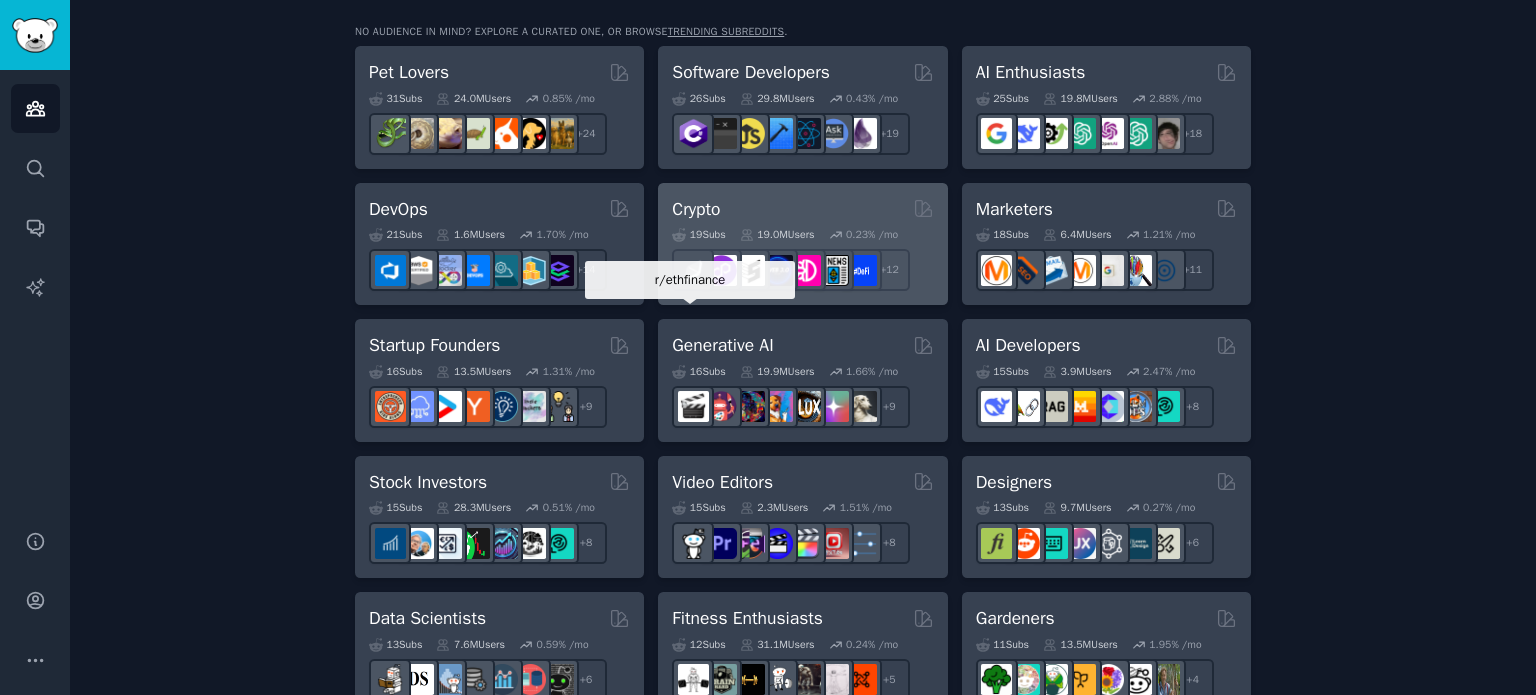 scroll, scrollTop: 400, scrollLeft: 0, axis: vertical 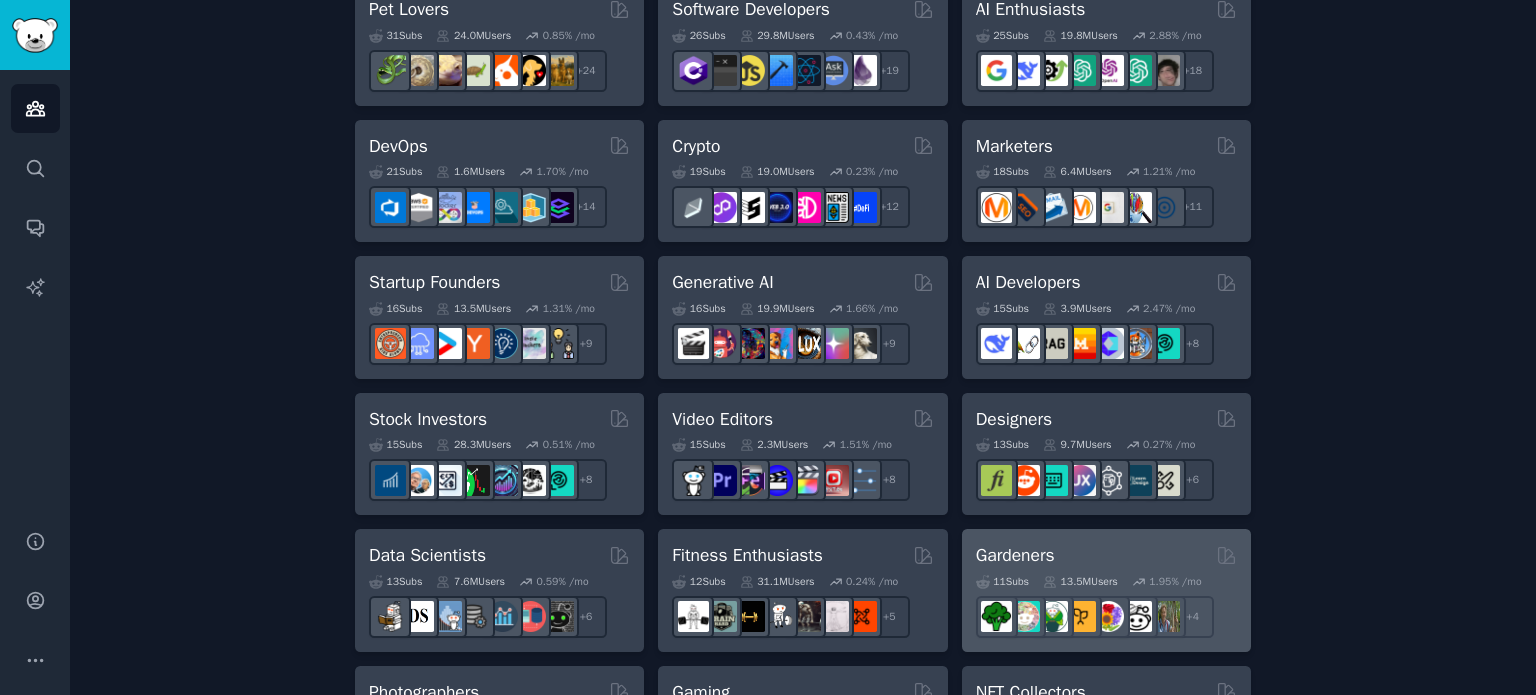 click on "Gardeners" at bounding box center [1015, 555] 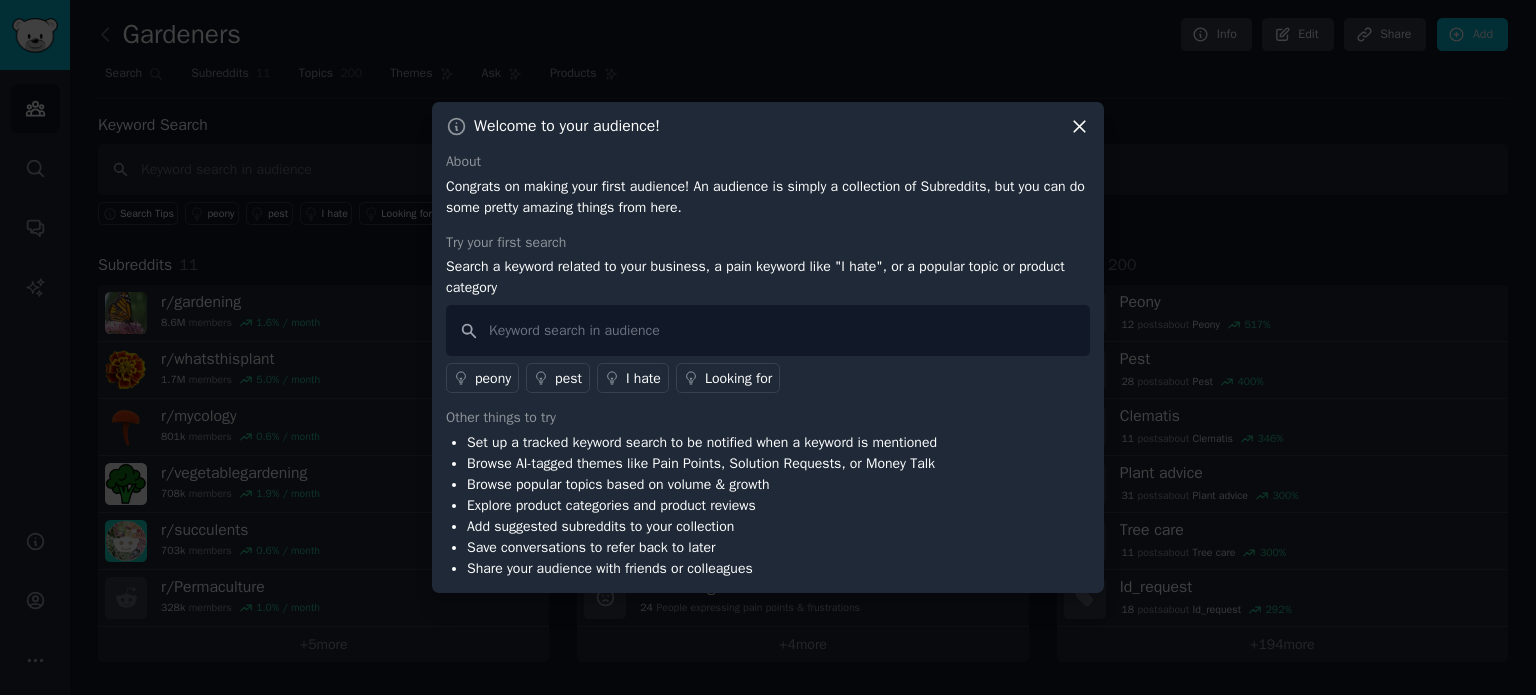 click 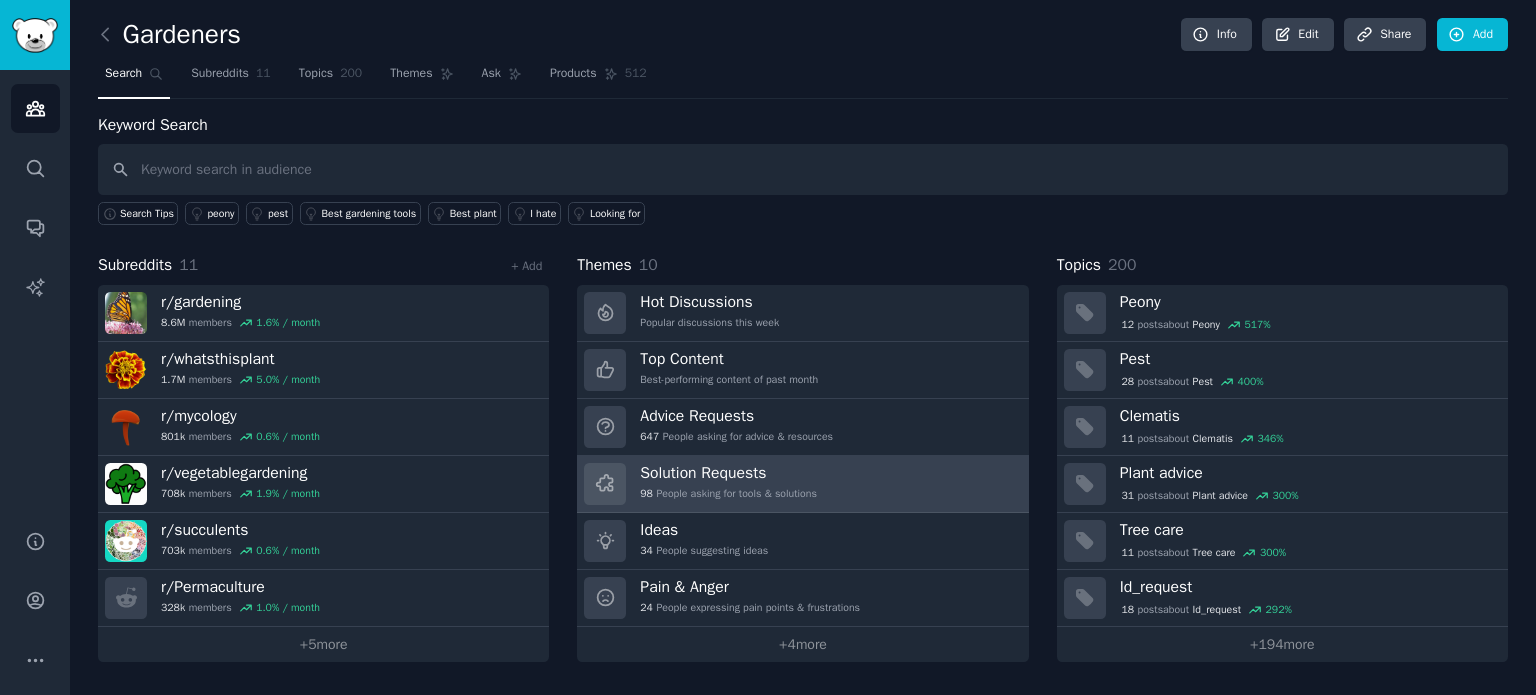 click on "Solution Requests" at bounding box center [728, 473] 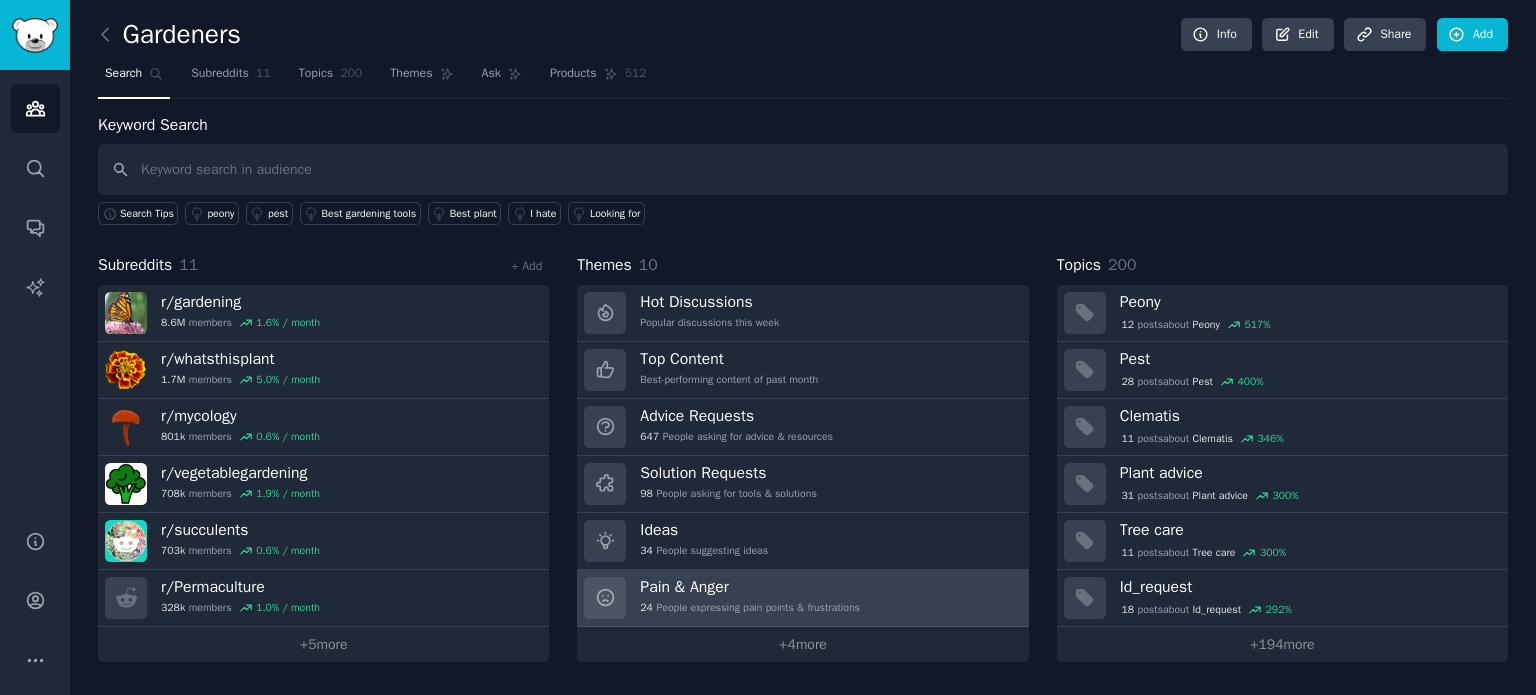 click on "Pain & Anger 24 People expressing pain points & frustrations" at bounding box center (750, 598) 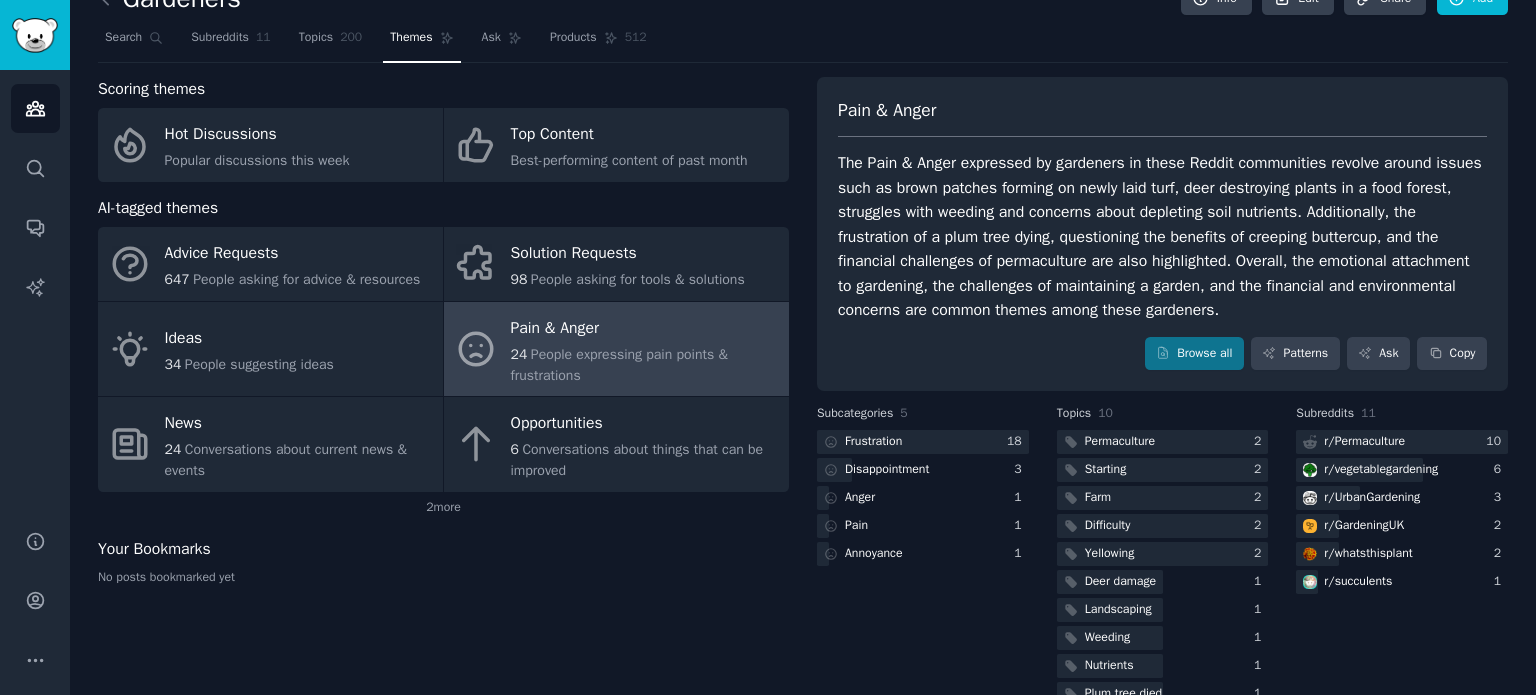 scroll, scrollTop: 0, scrollLeft: 0, axis: both 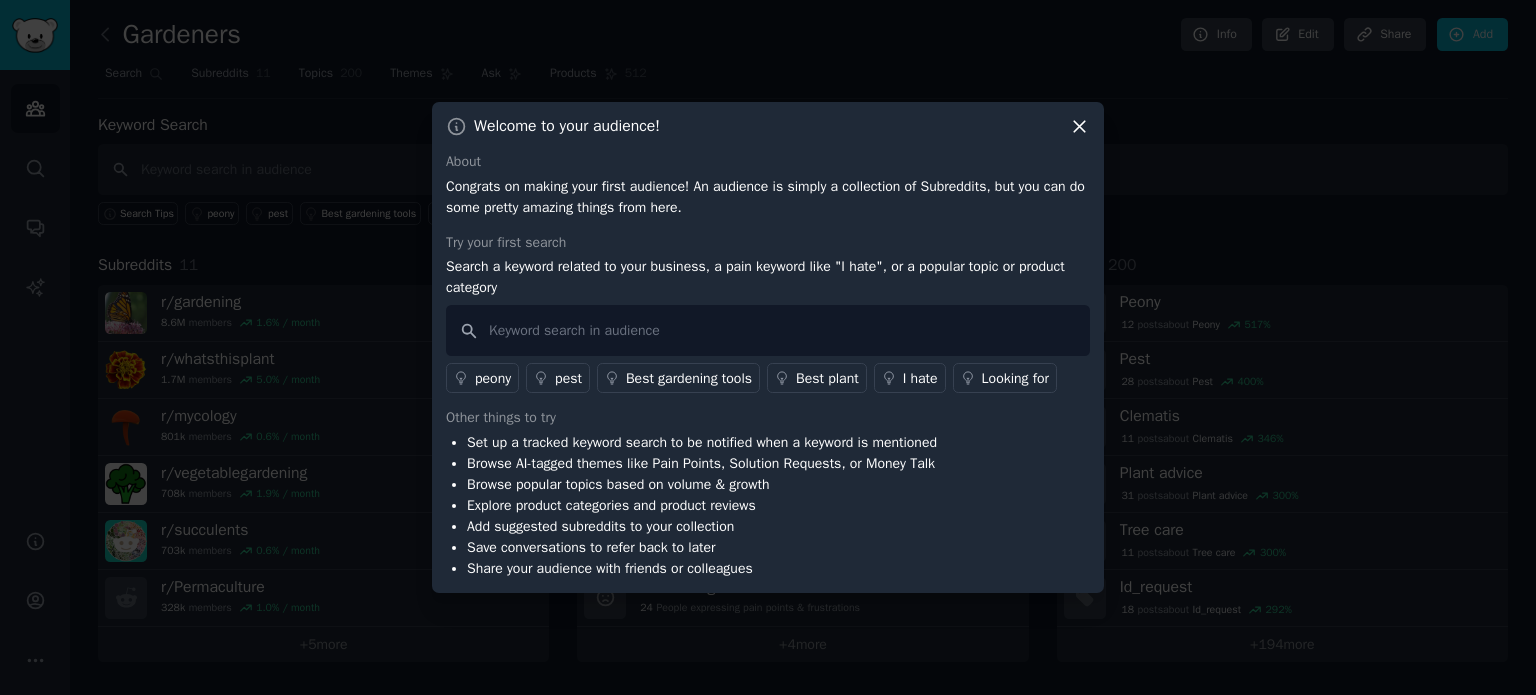 click 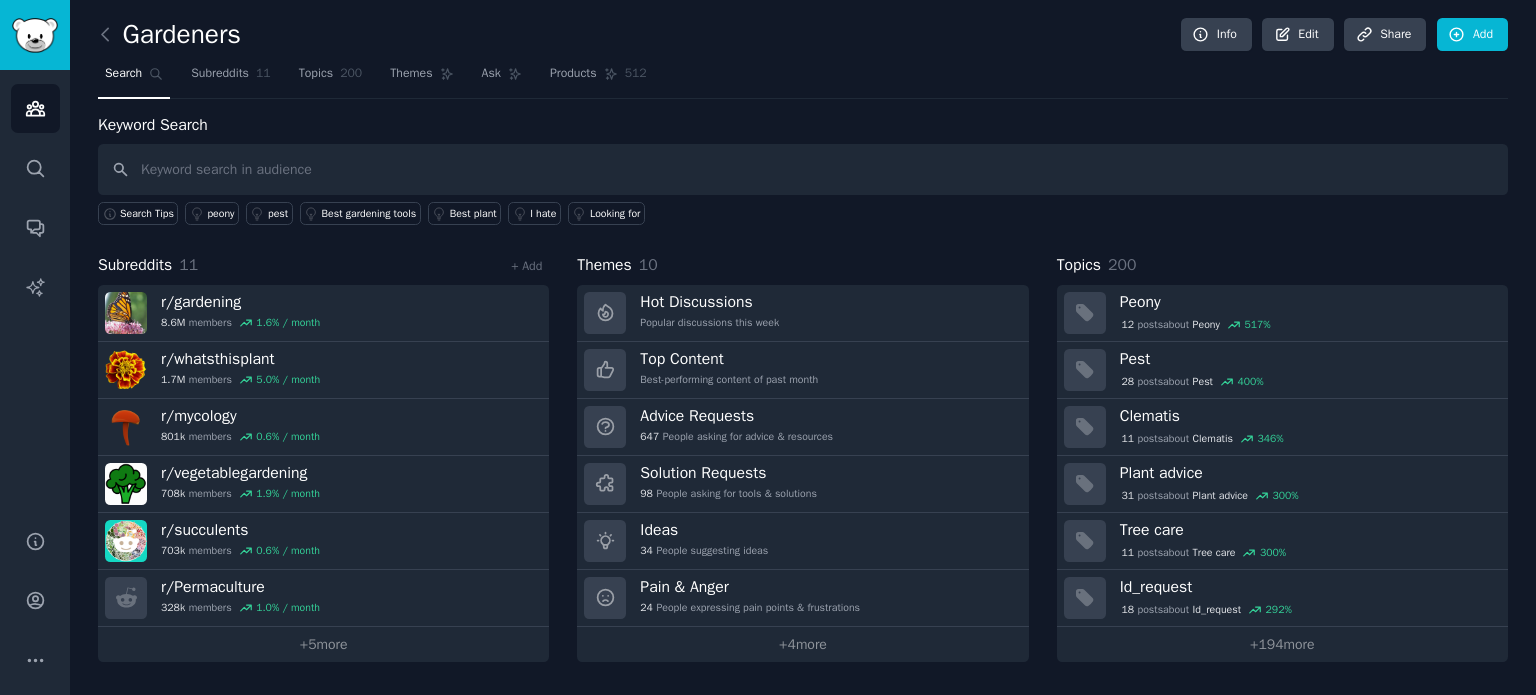 click on "Search" at bounding box center (123, 74) 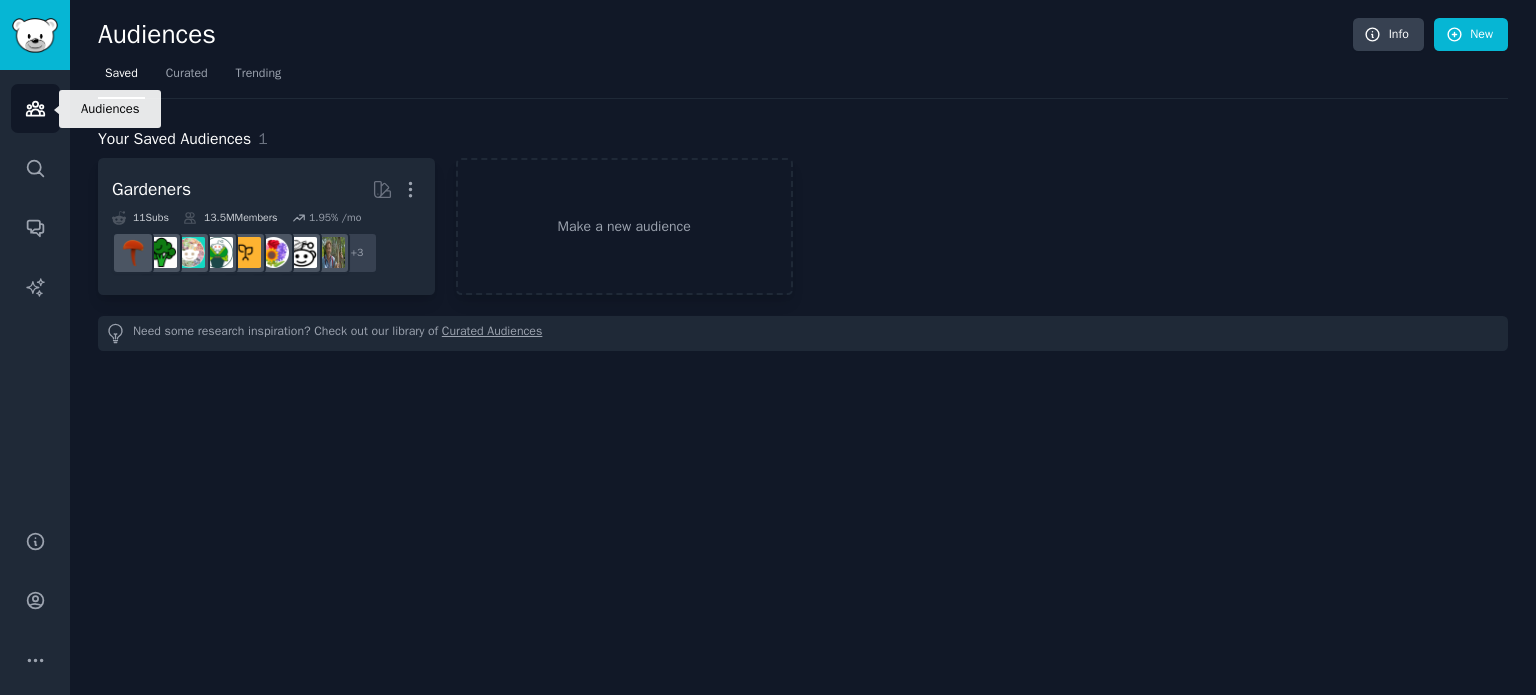 click on "Audiences" at bounding box center (35, 108) 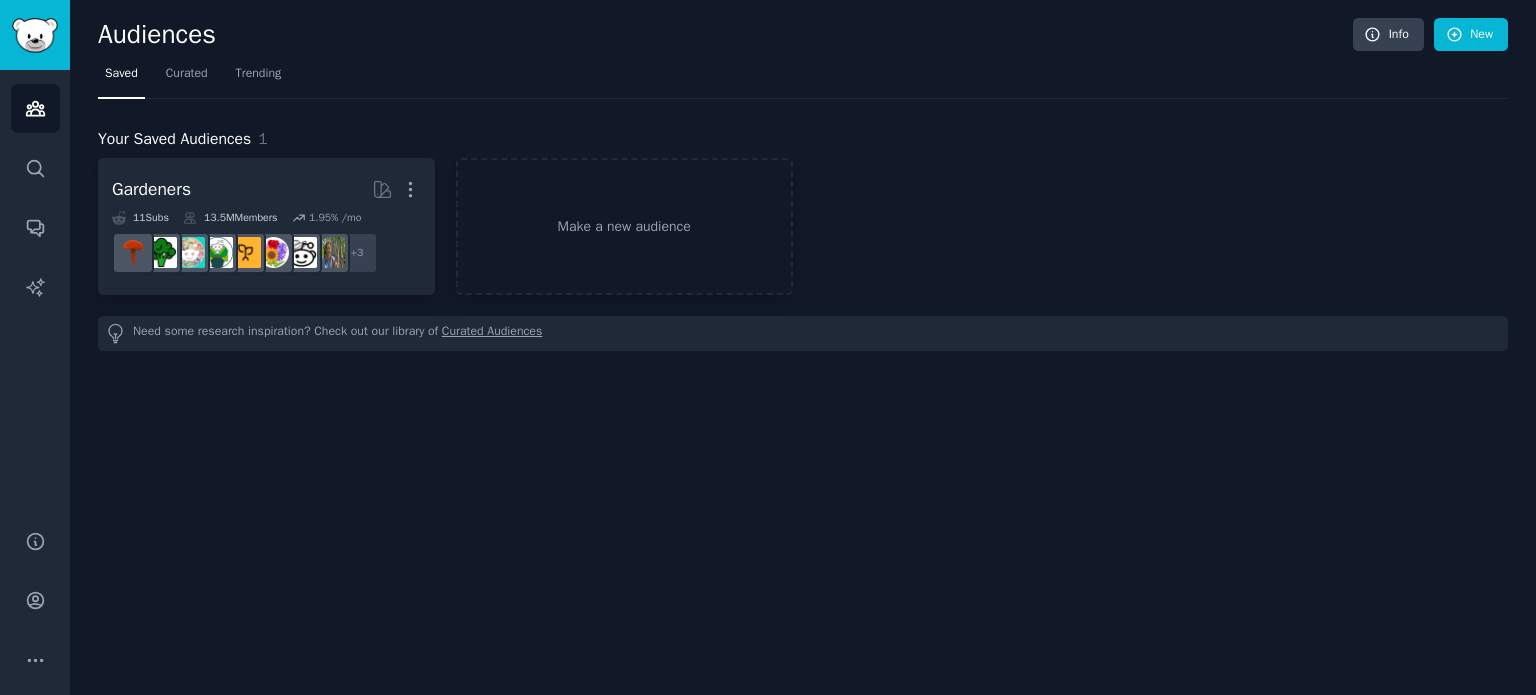 drag, startPoint x: 380, startPoint y: 150, endPoint x: 398, endPoint y: 155, distance: 18.681541 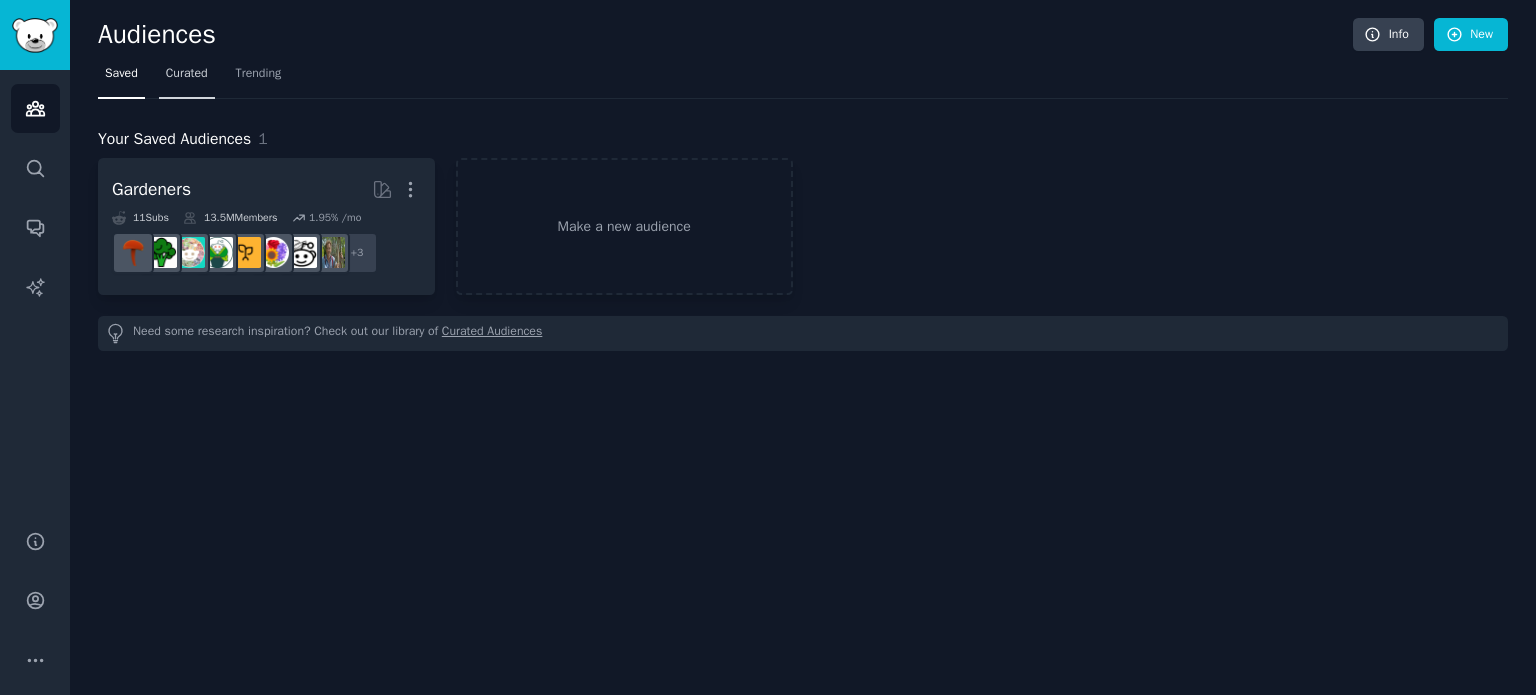 click on "Curated" at bounding box center [187, 74] 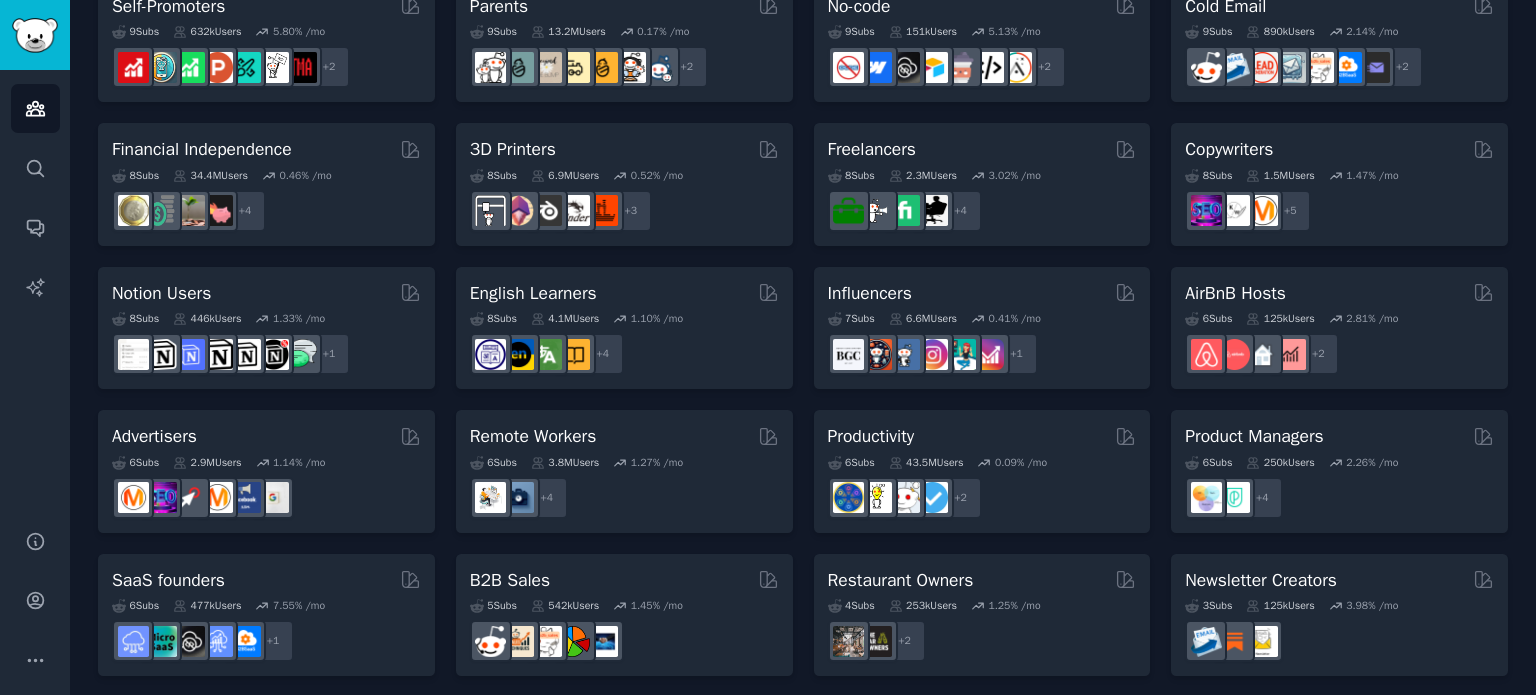 scroll, scrollTop: 904, scrollLeft: 0, axis: vertical 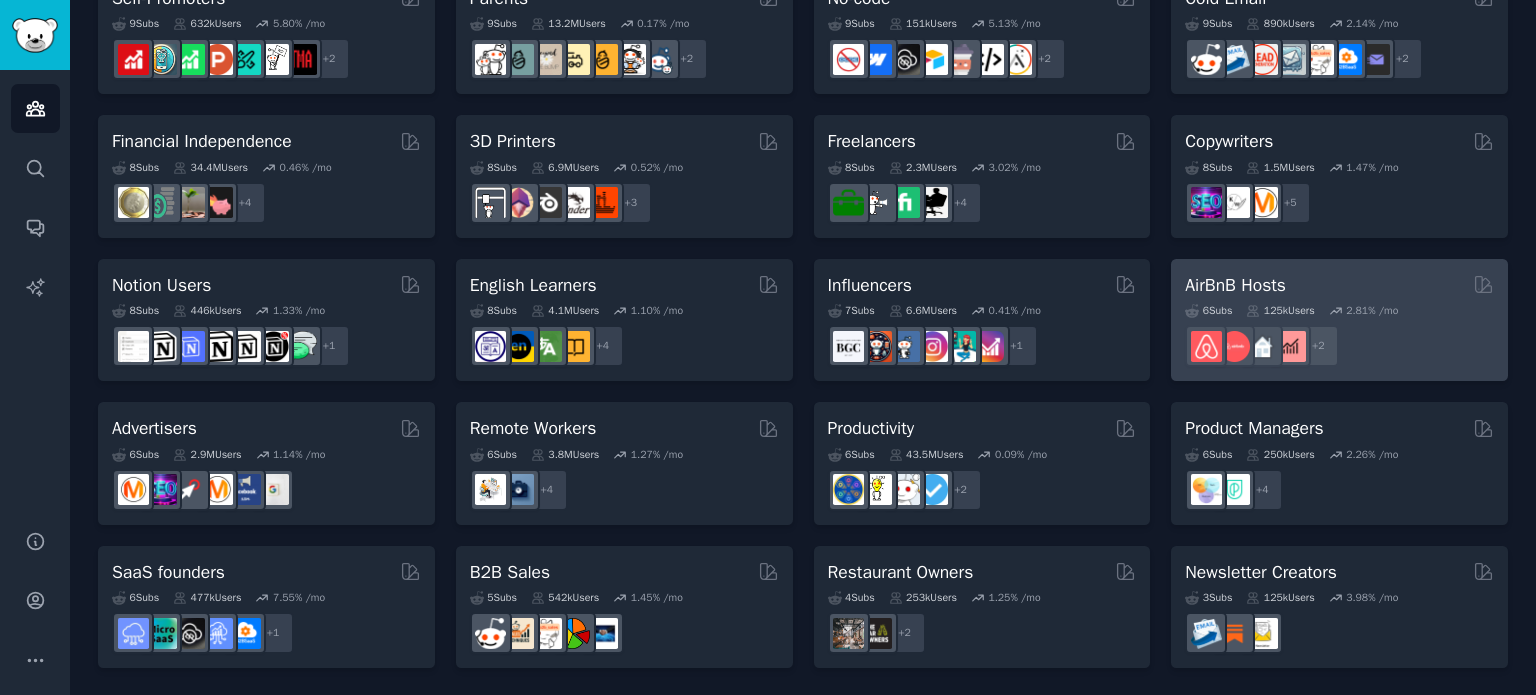 click on "AirBnB Hosts" at bounding box center [1235, 285] 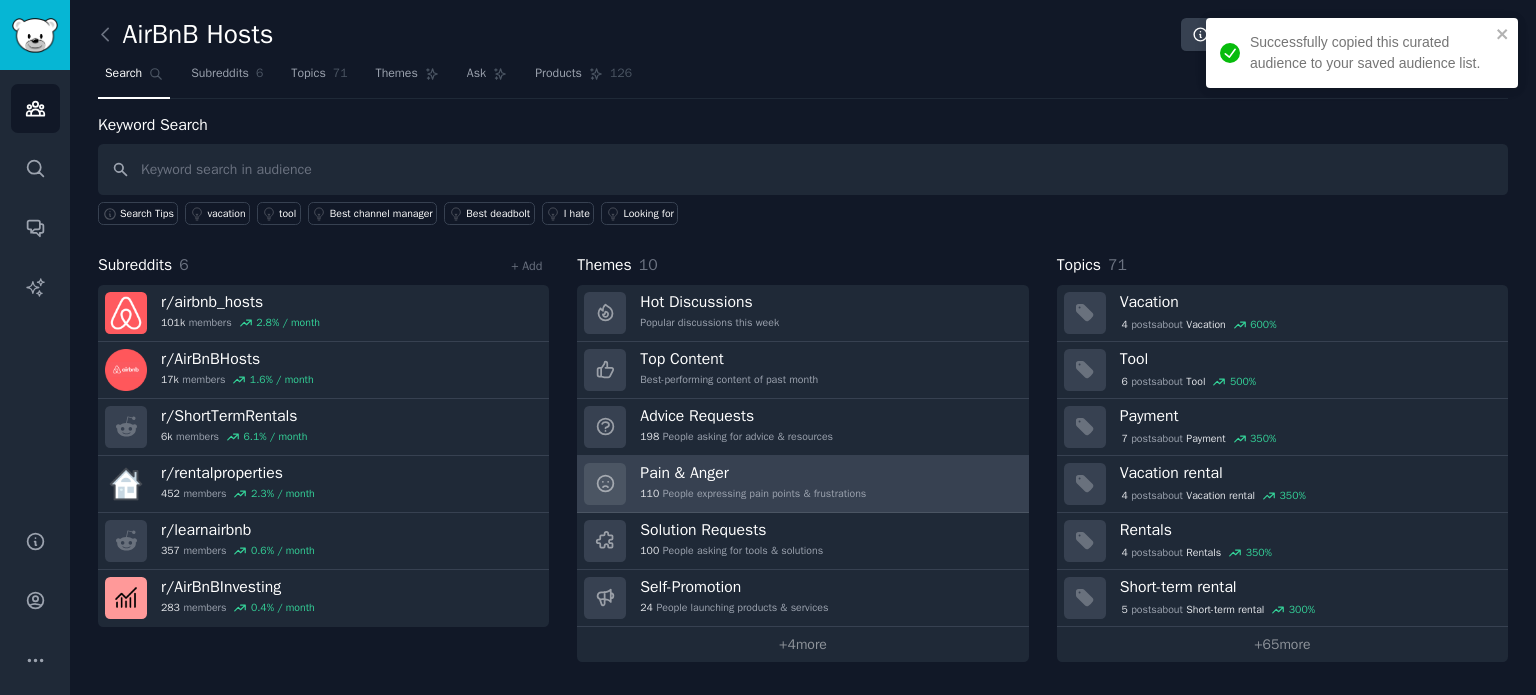 click on "110 People expressing pain points & frustrations" at bounding box center (753, 494) 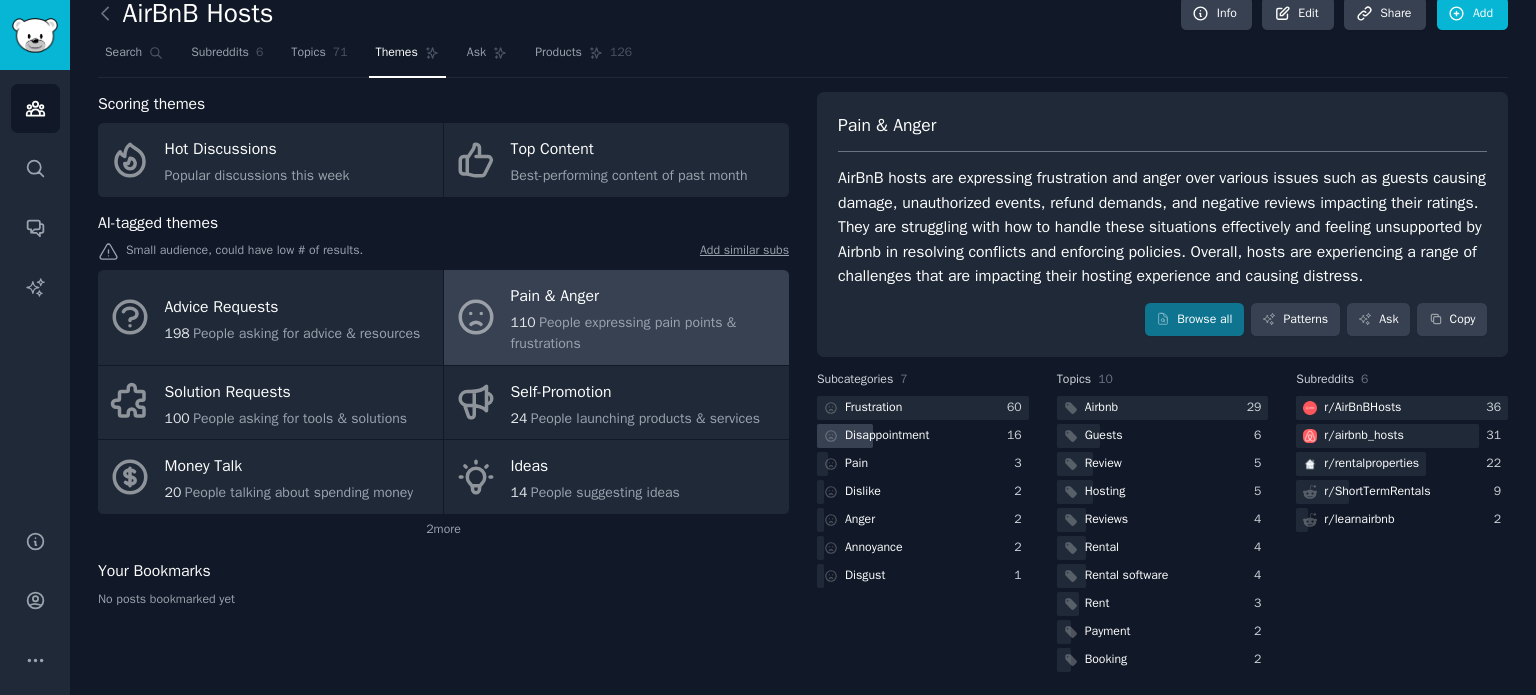 scroll, scrollTop: 28, scrollLeft: 0, axis: vertical 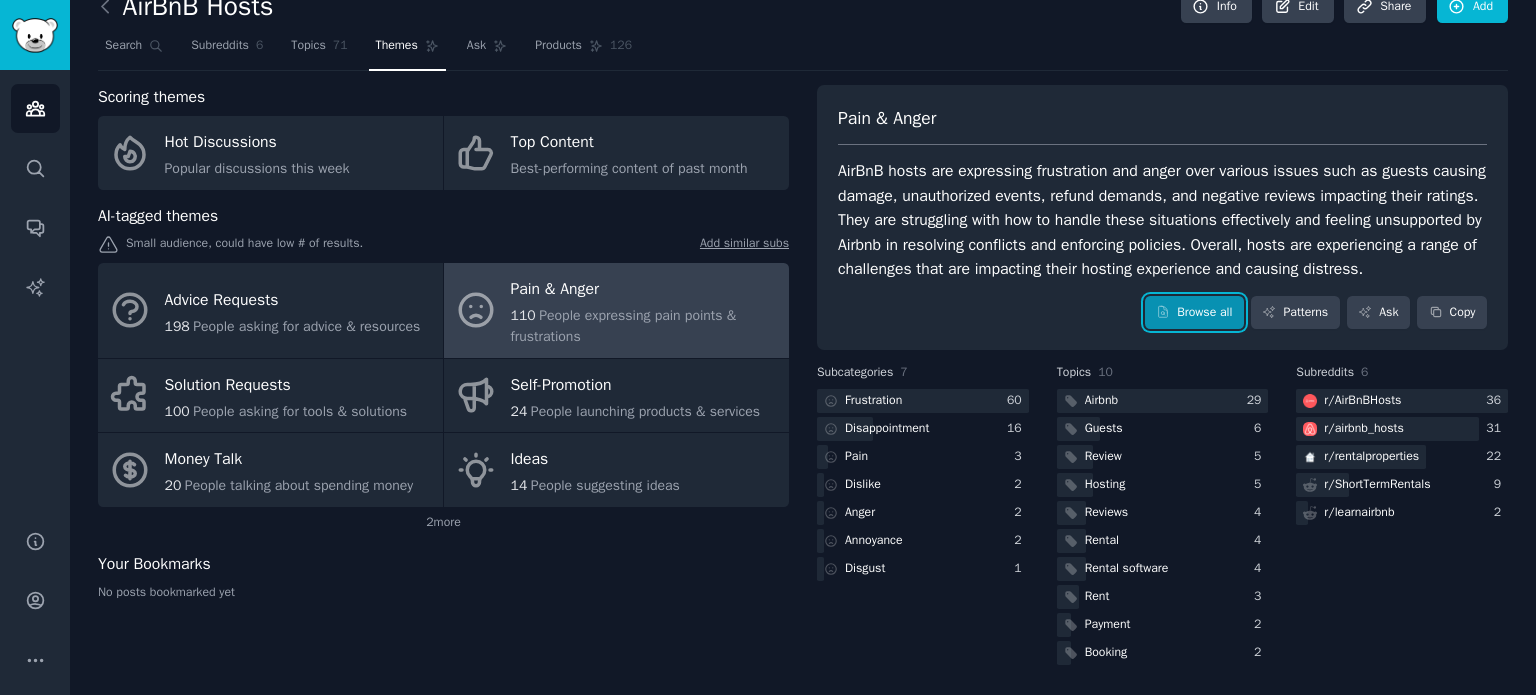 click on "Browse all" at bounding box center (1194, 313) 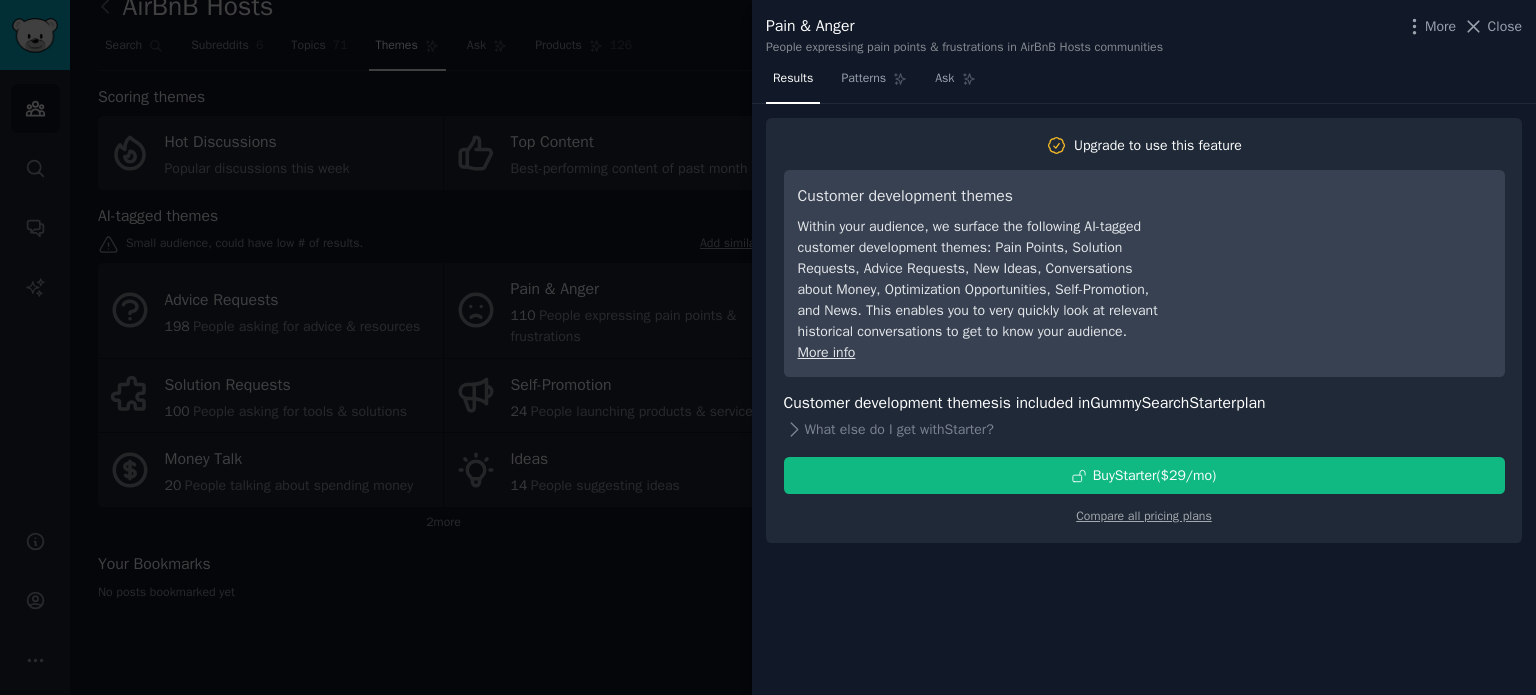 click at bounding box center (768, 347) 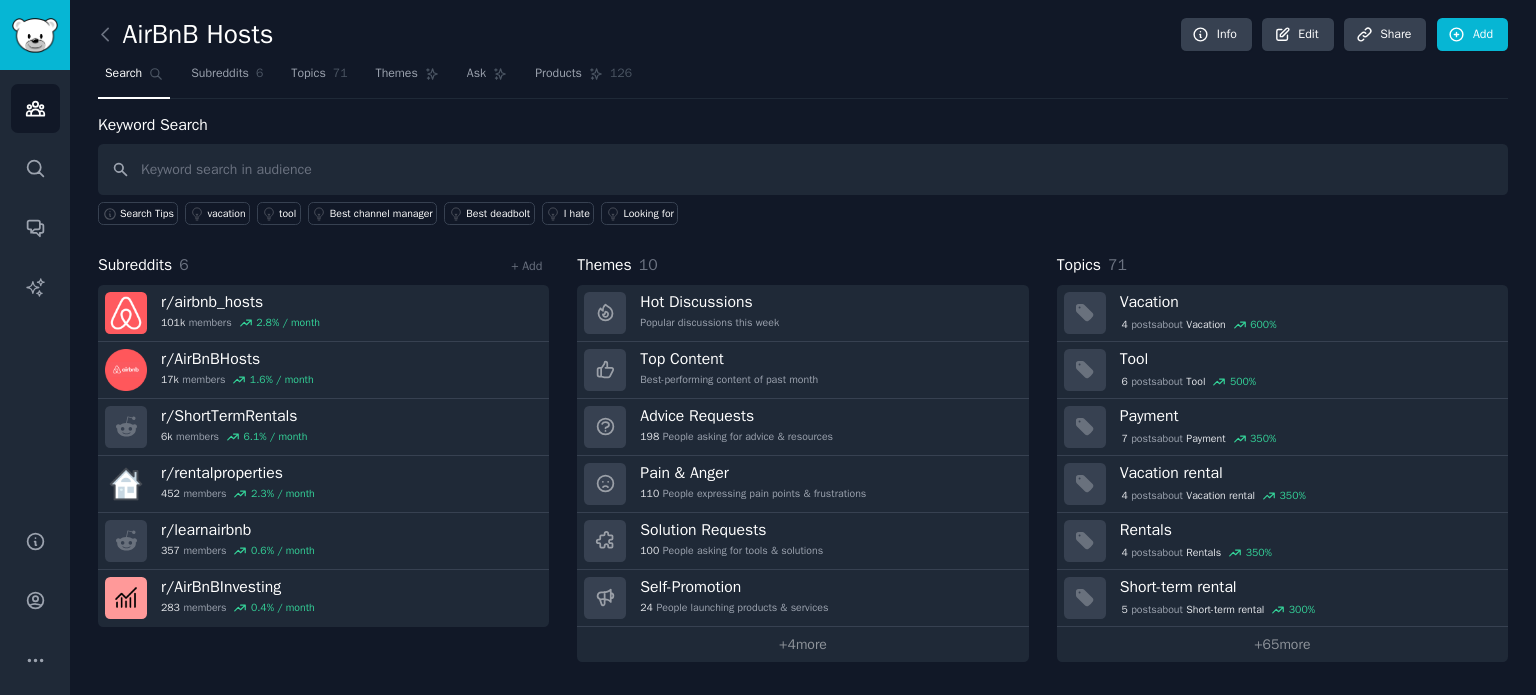 scroll, scrollTop: 0, scrollLeft: 0, axis: both 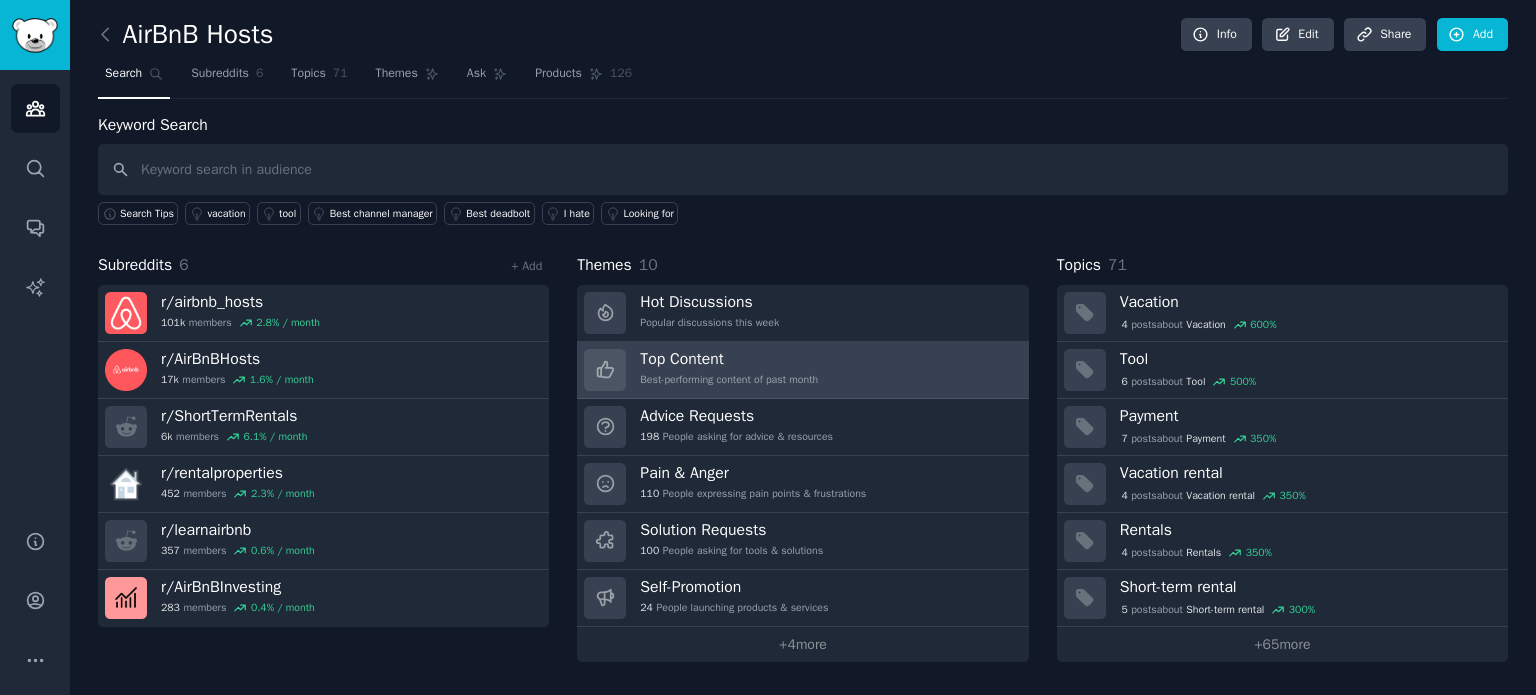 drag, startPoint x: 574, startPoint y: 338, endPoint x: 643, endPoint y: 344, distance: 69.260376 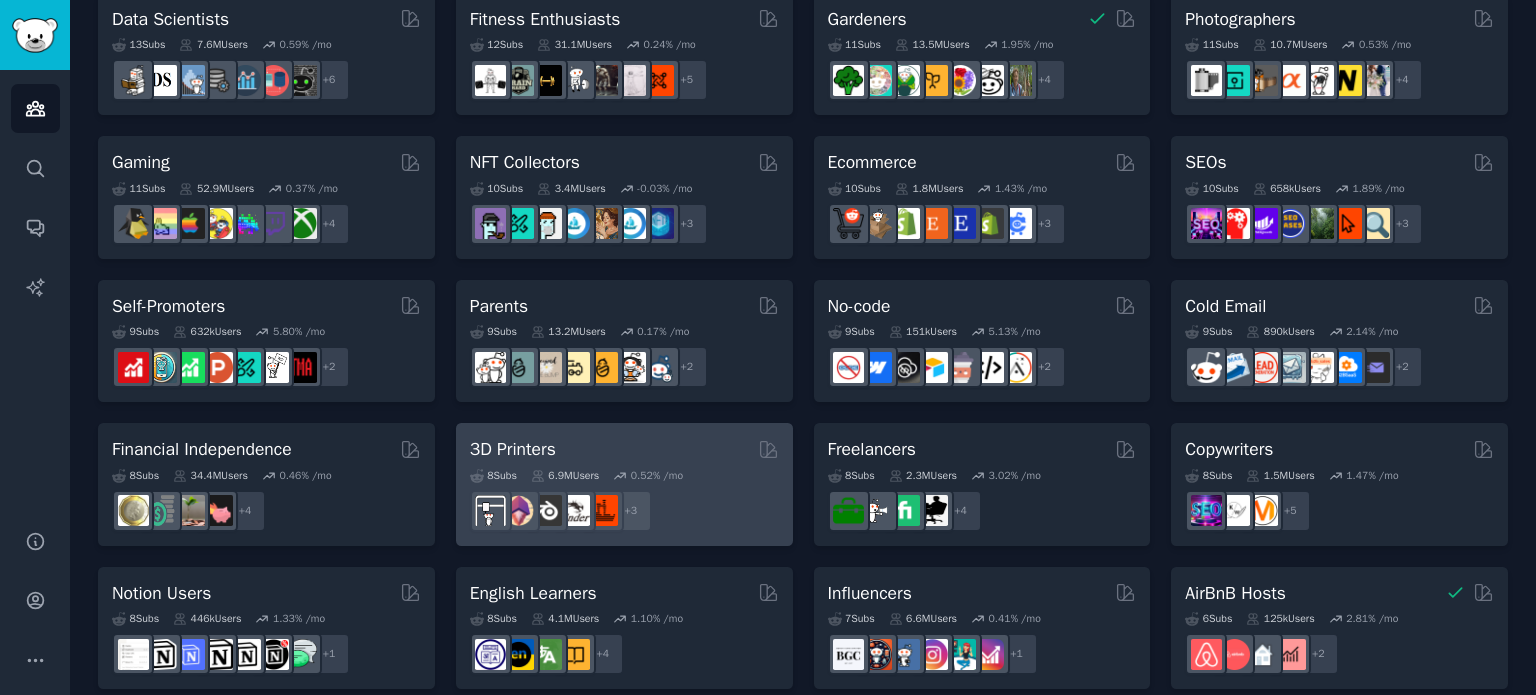 scroll, scrollTop: 600, scrollLeft: 0, axis: vertical 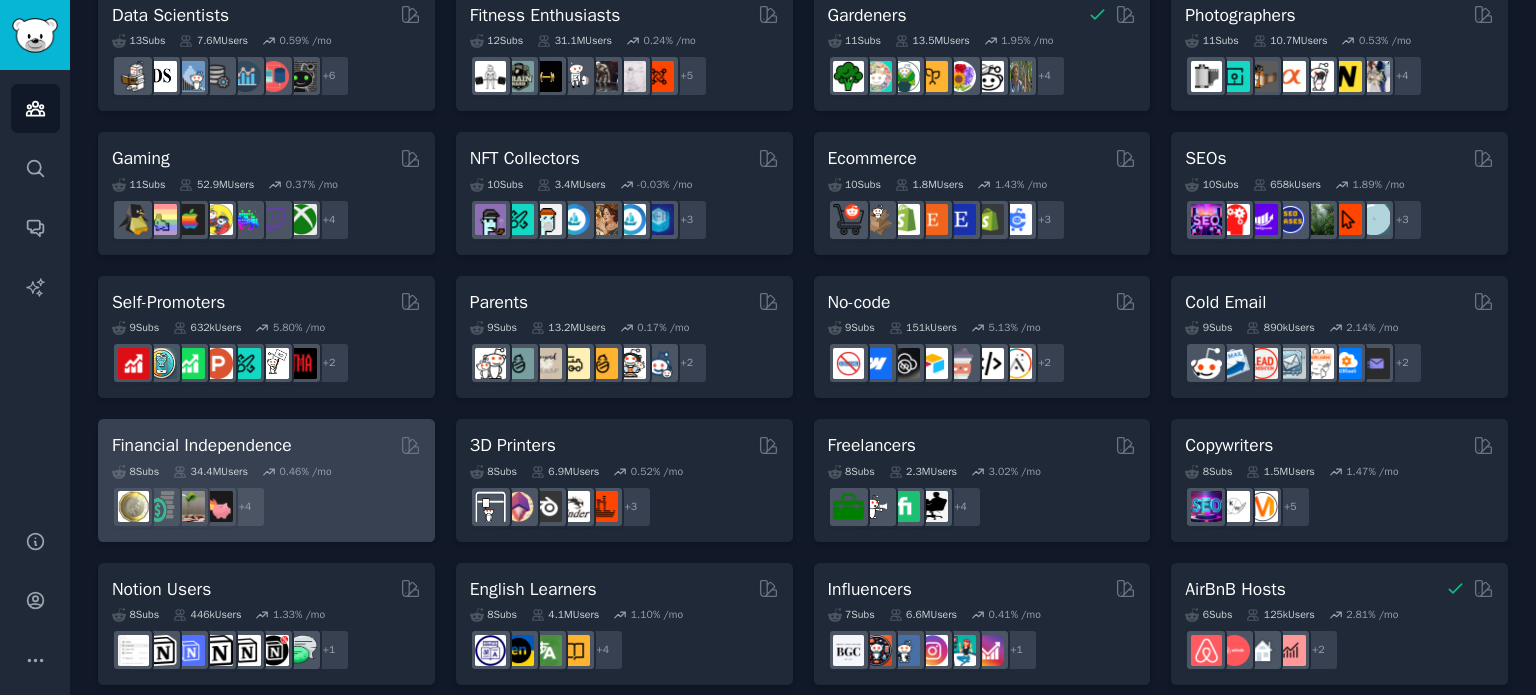 click on "Financial Independence" at bounding box center [202, 445] 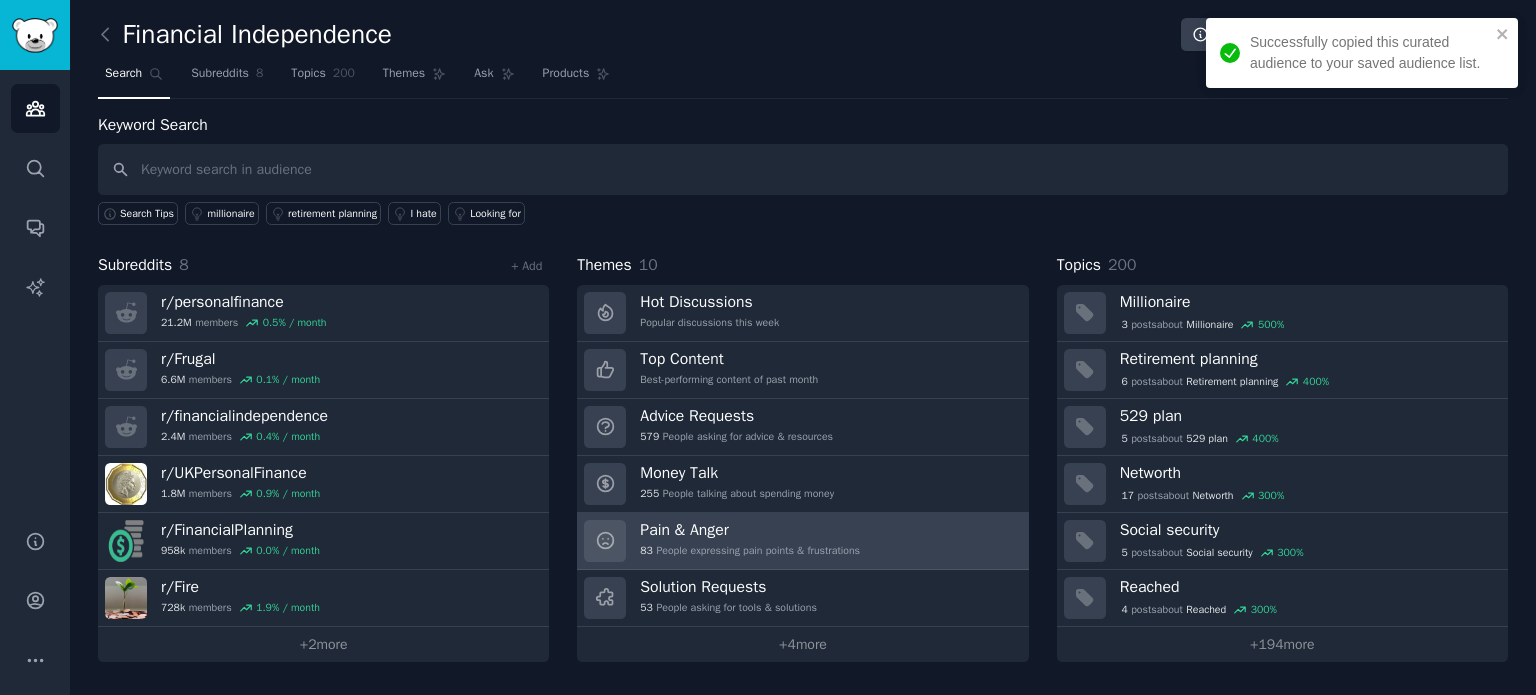 click on "83 People expressing pain points & frustrations" at bounding box center (750, 551) 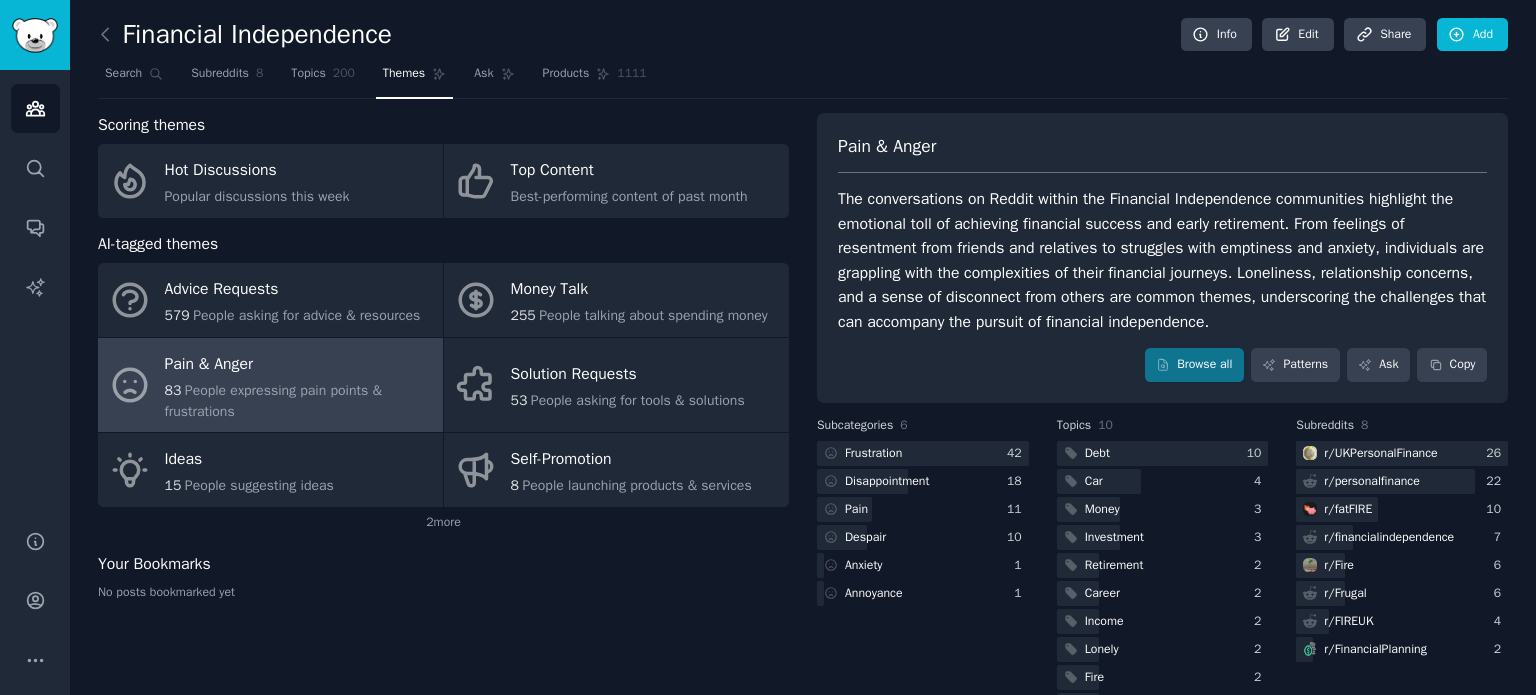 scroll, scrollTop: 52, scrollLeft: 0, axis: vertical 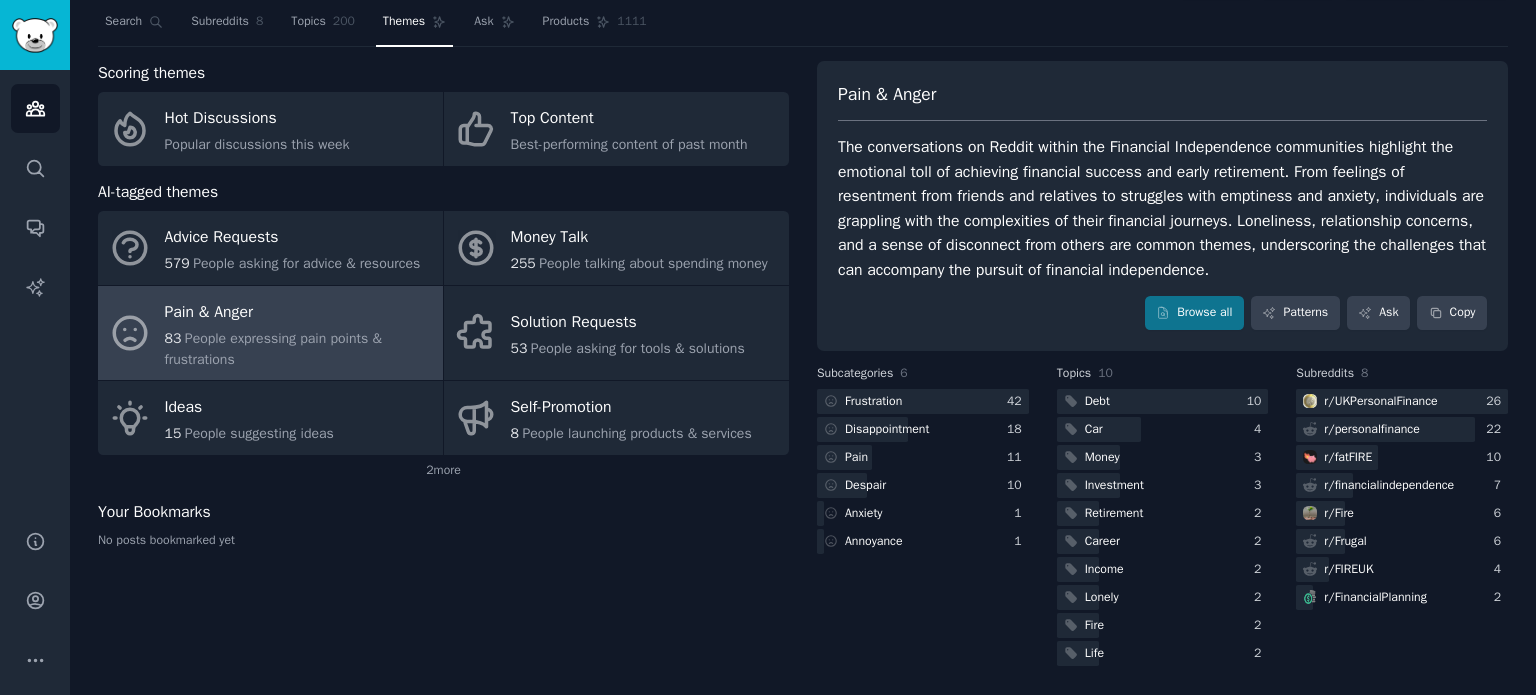 click on "No posts bookmarked yet" 